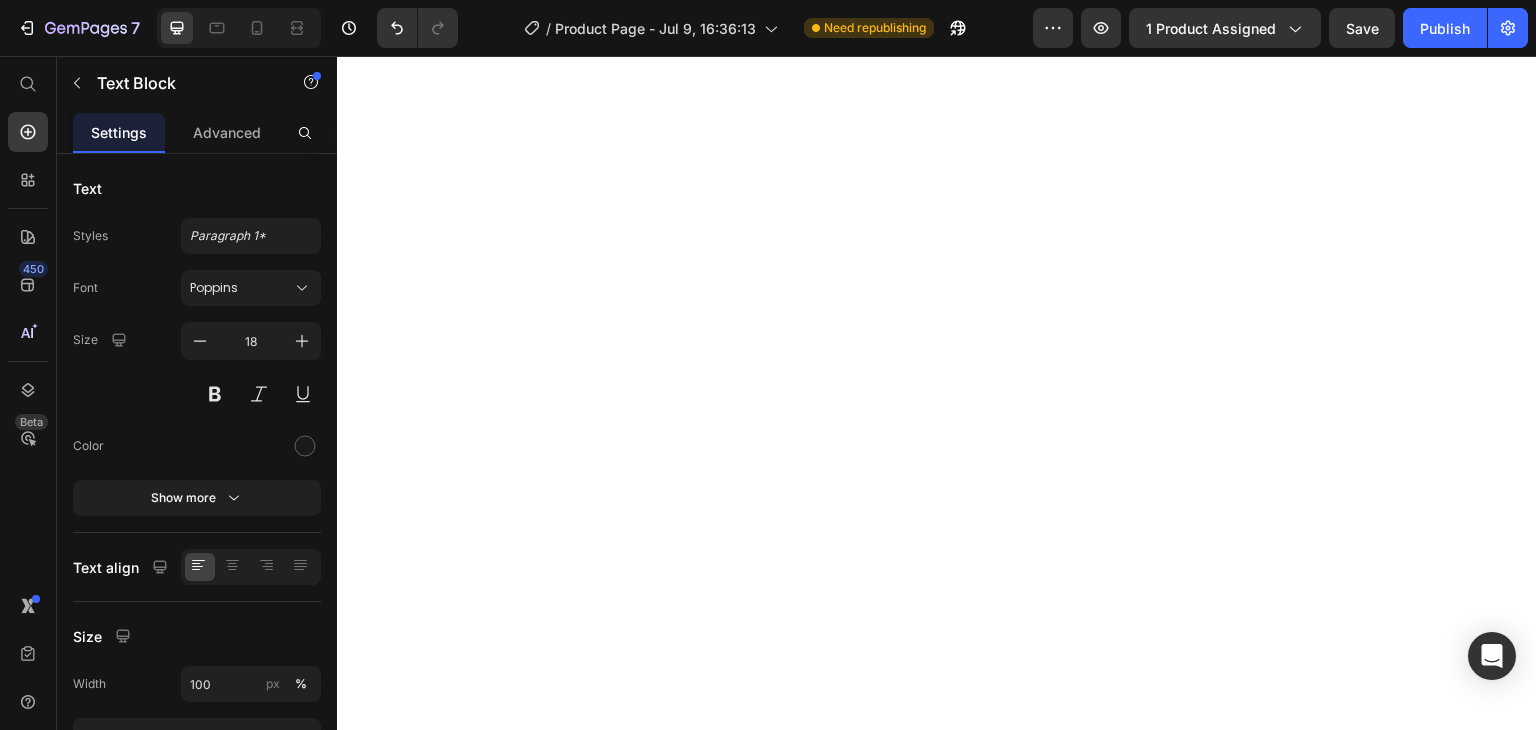 scroll, scrollTop: 0, scrollLeft: 0, axis: both 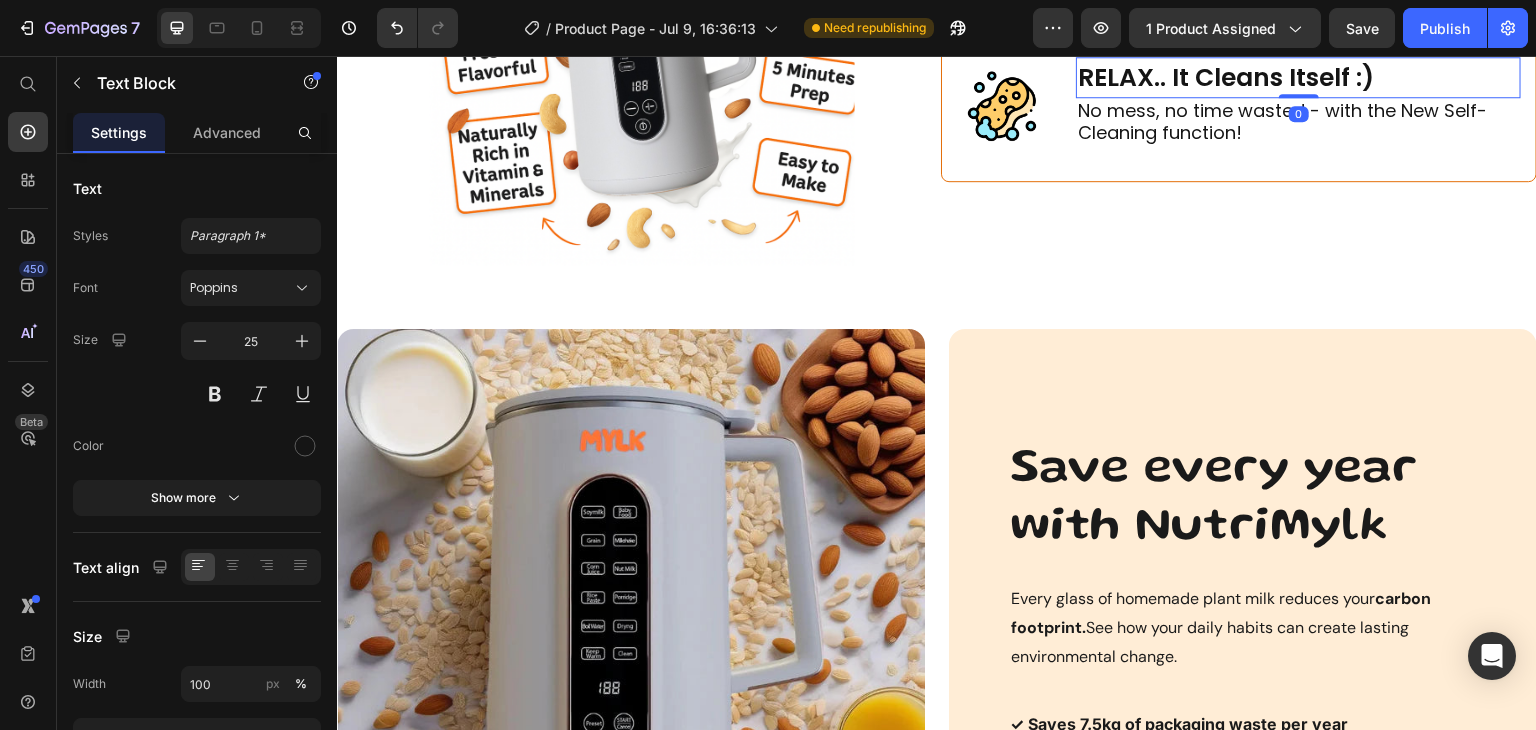 click on "RELAX.. It Cleans Itself :)" at bounding box center [1298, 78] 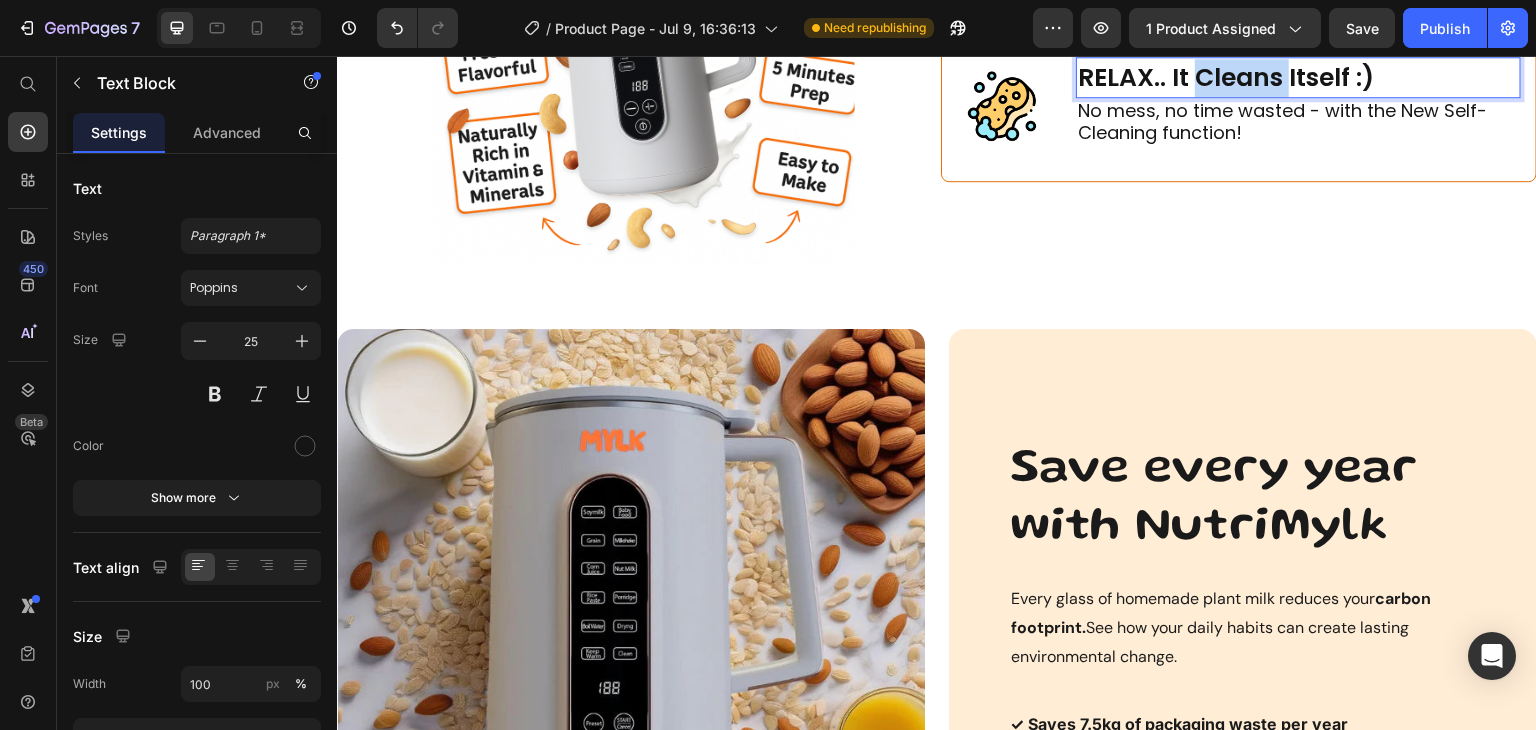 click on "RELAX.. It Cleans Itself :)" at bounding box center [1298, 78] 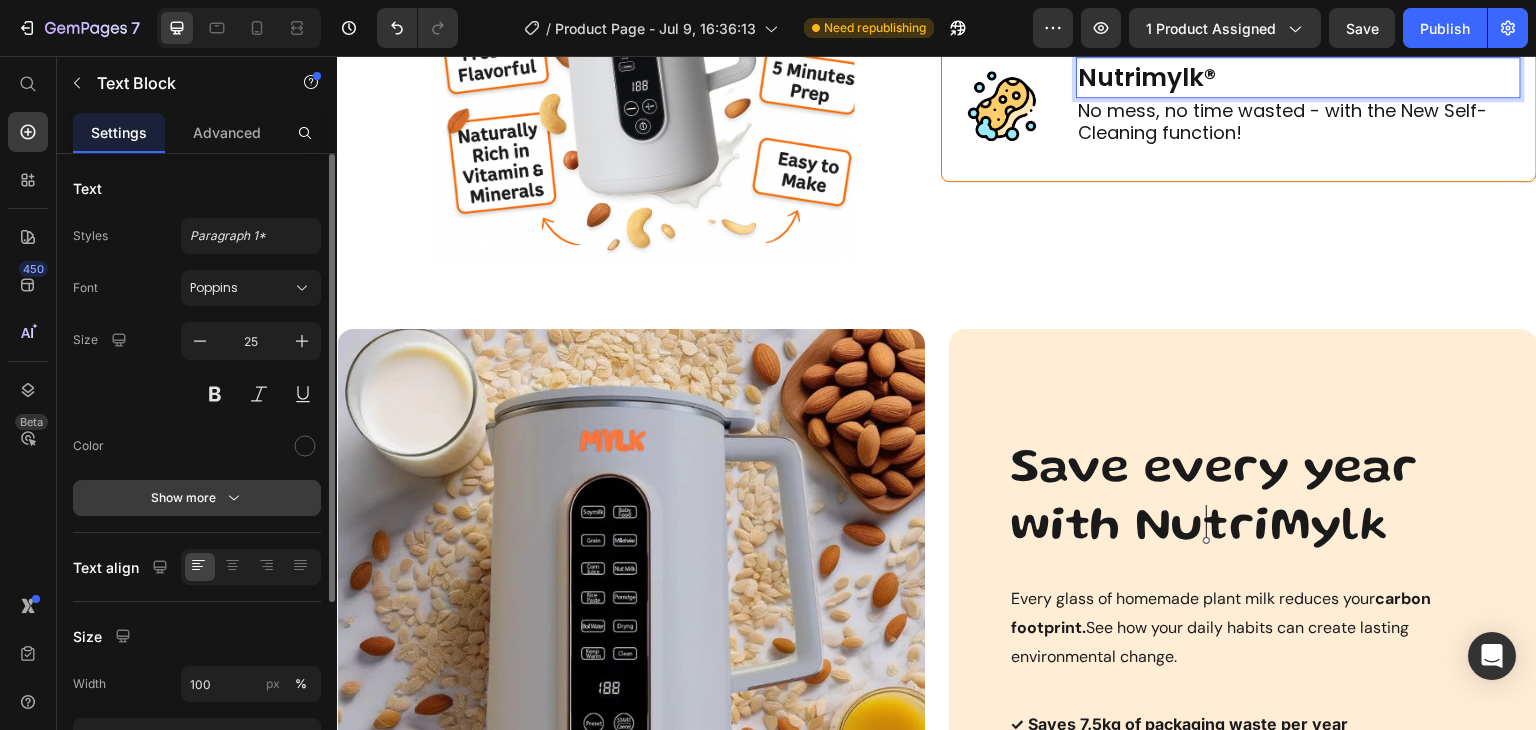 click on "Show more" at bounding box center [197, 498] 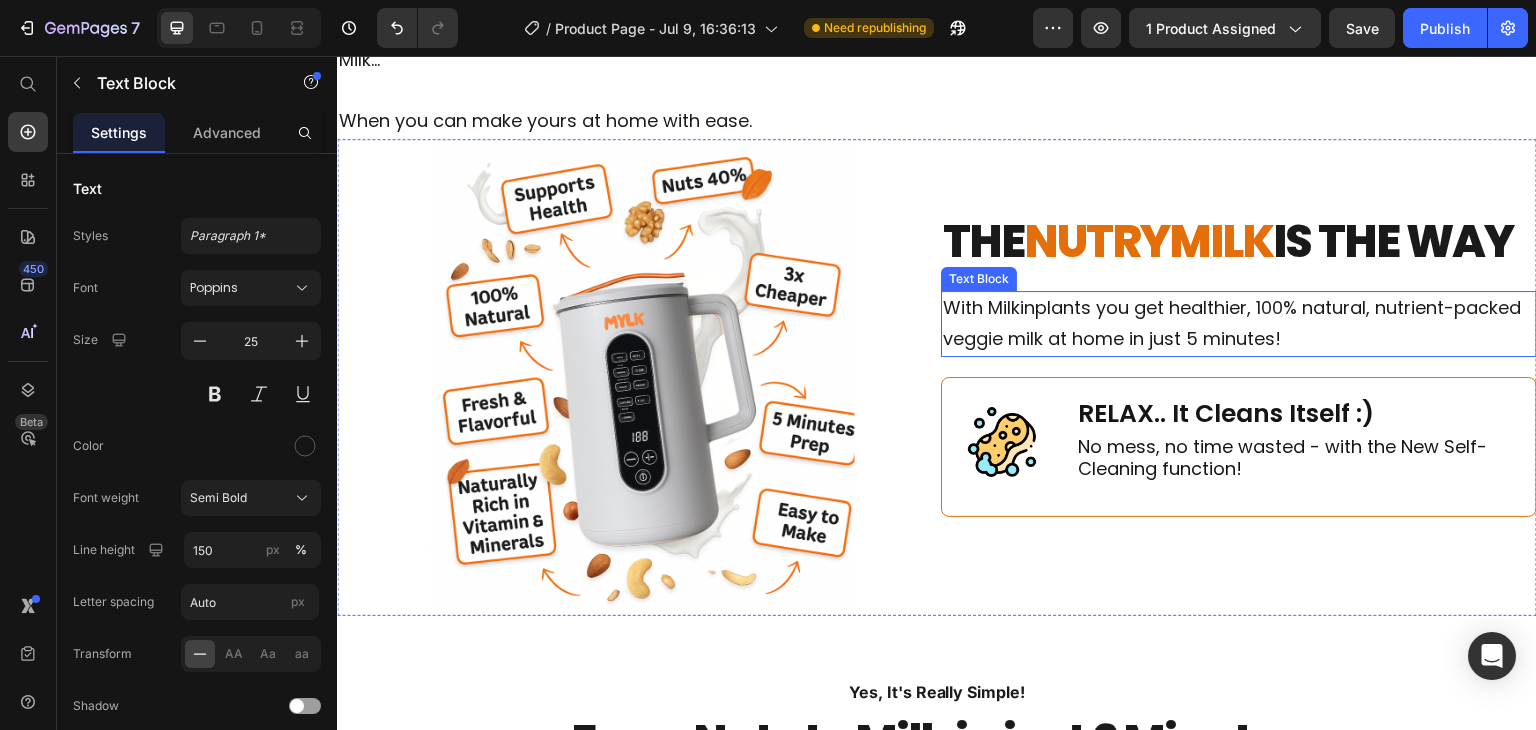 scroll, scrollTop: 2008, scrollLeft: 0, axis: vertical 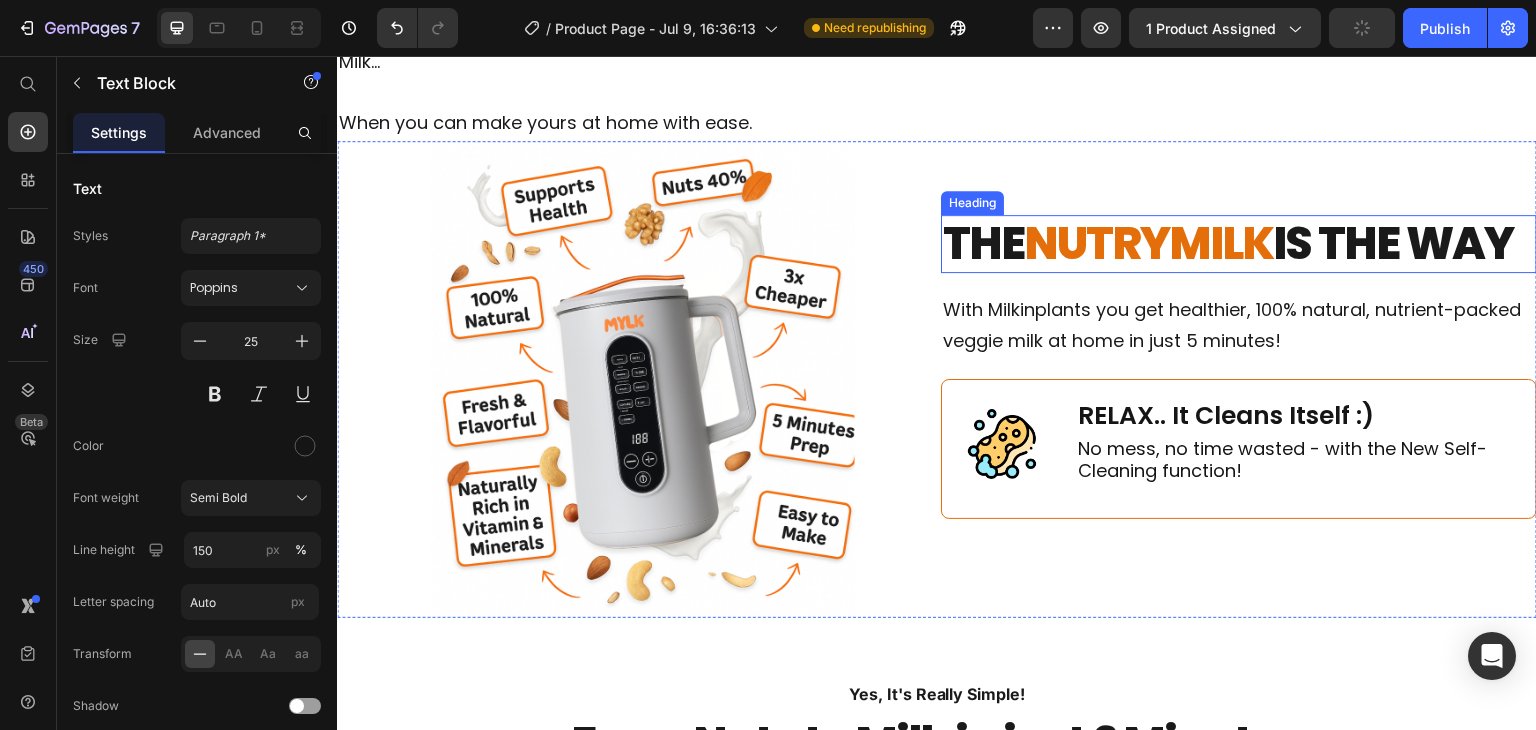 click on "NUTRYMILK" at bounding box center [1148, 243] 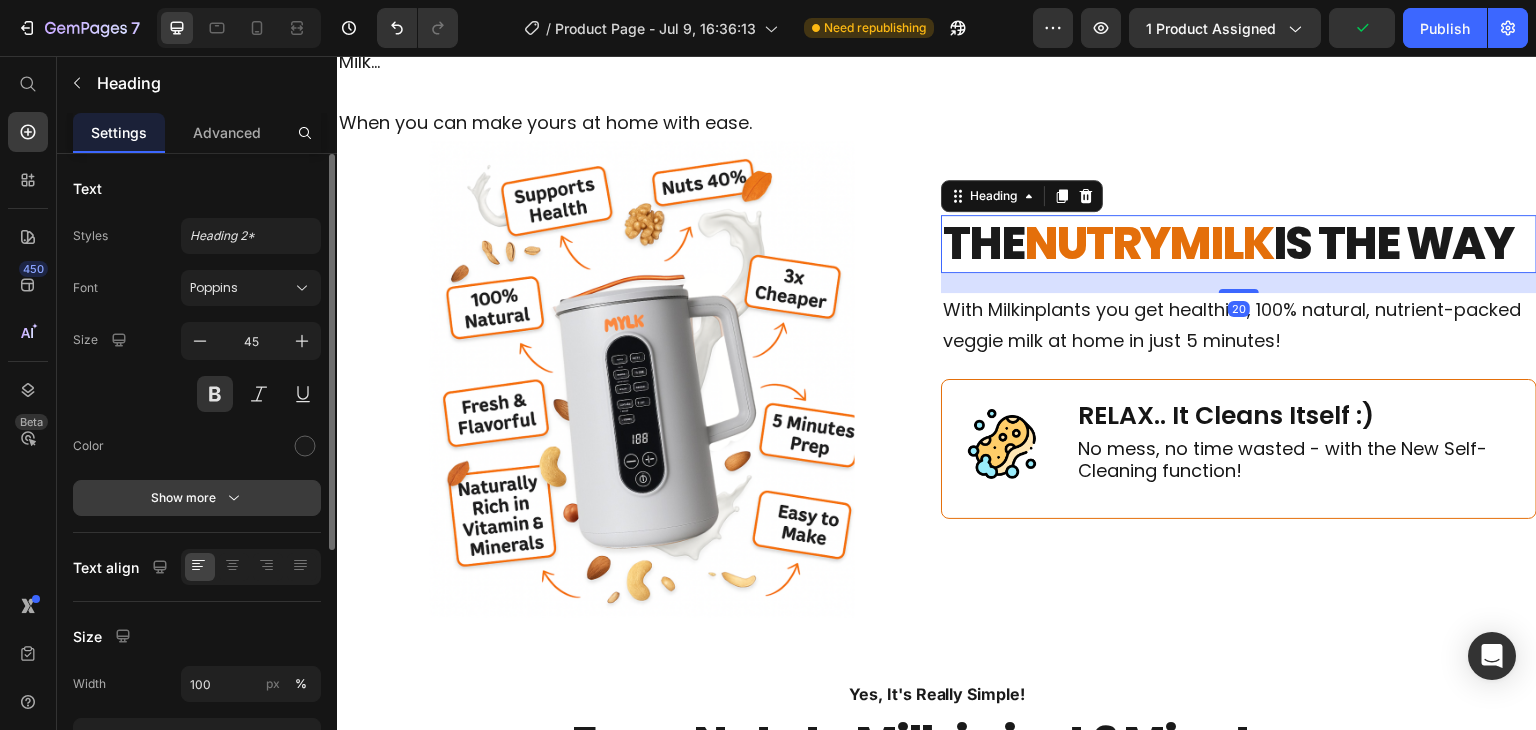 click on "Show more" at bounding box center [197, 498] 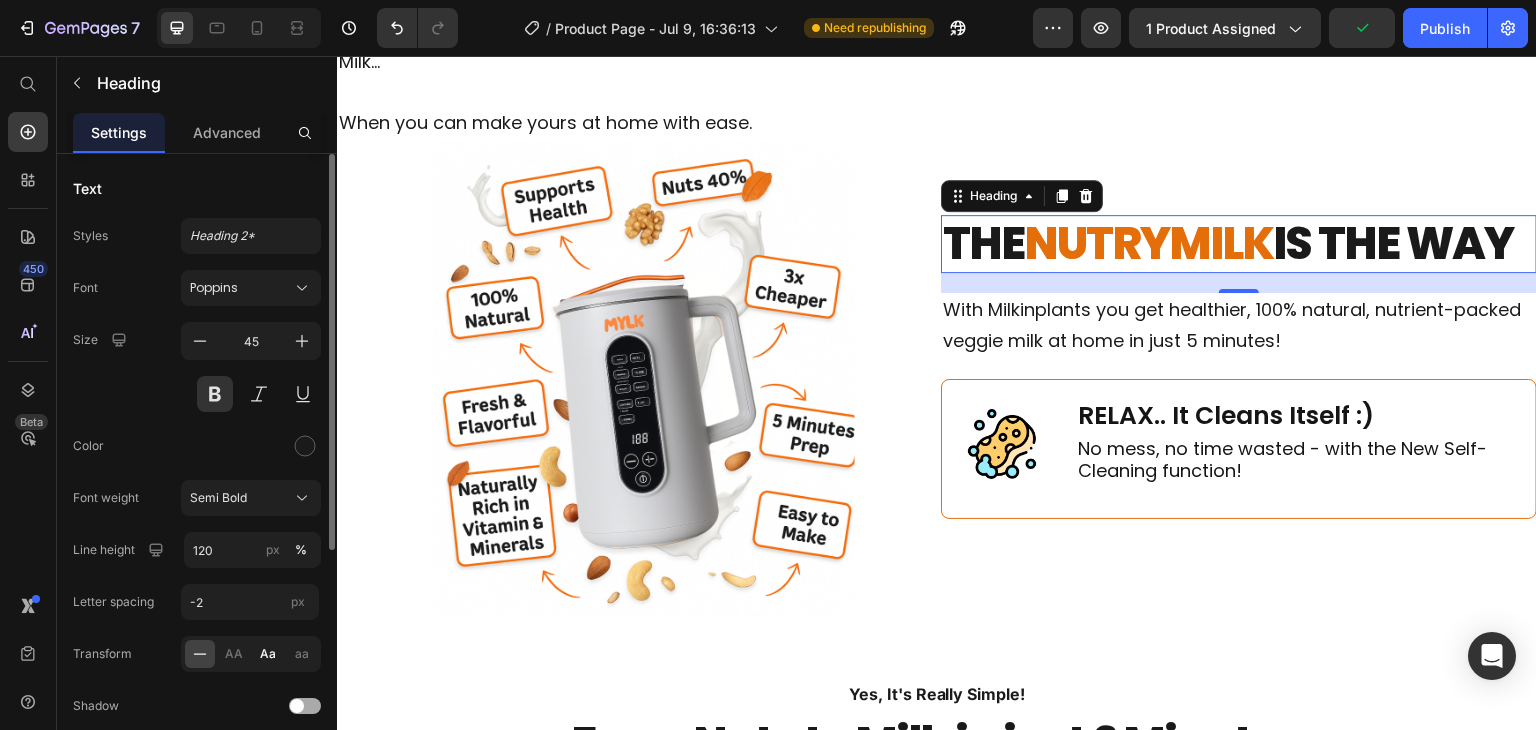 click on "Aa" 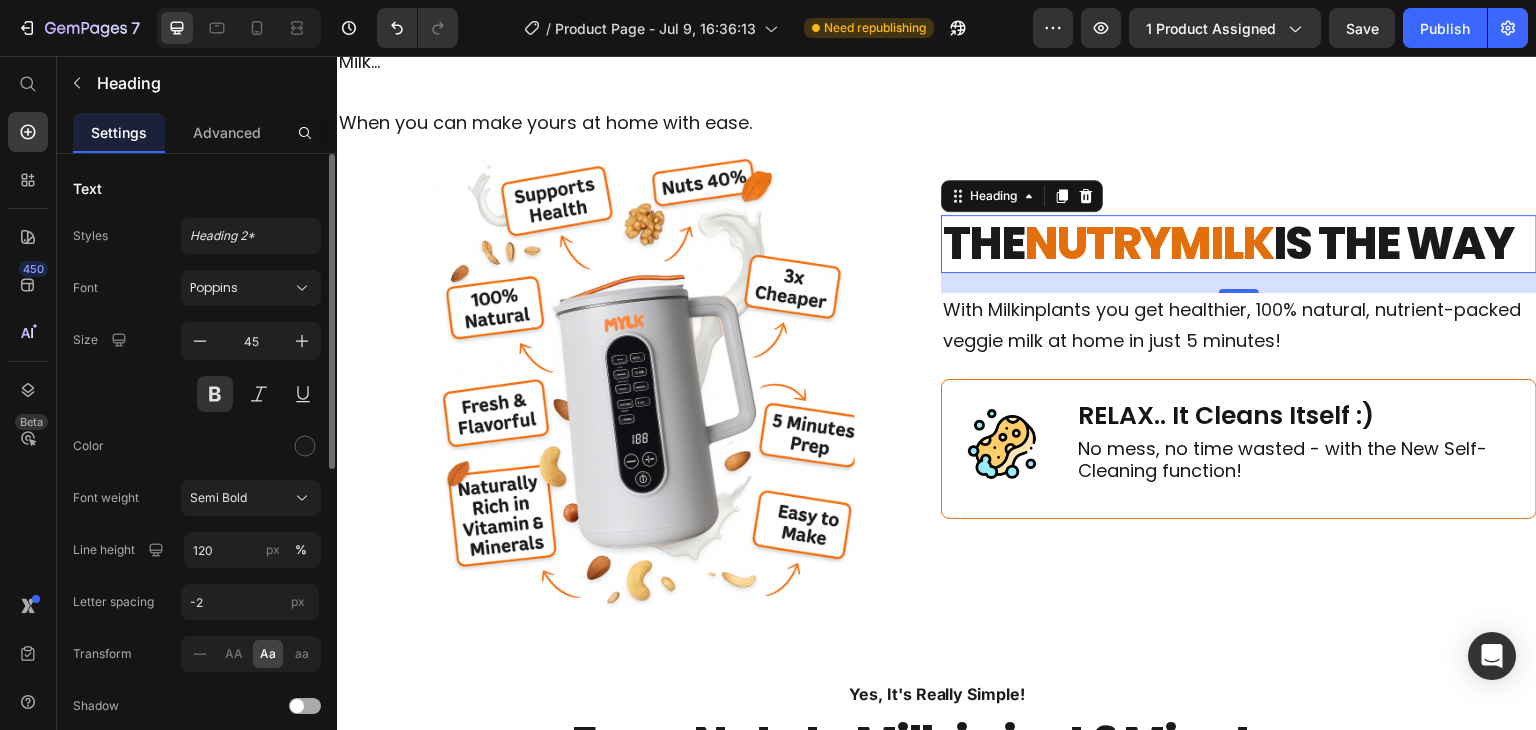 click on "AA Aa aa" 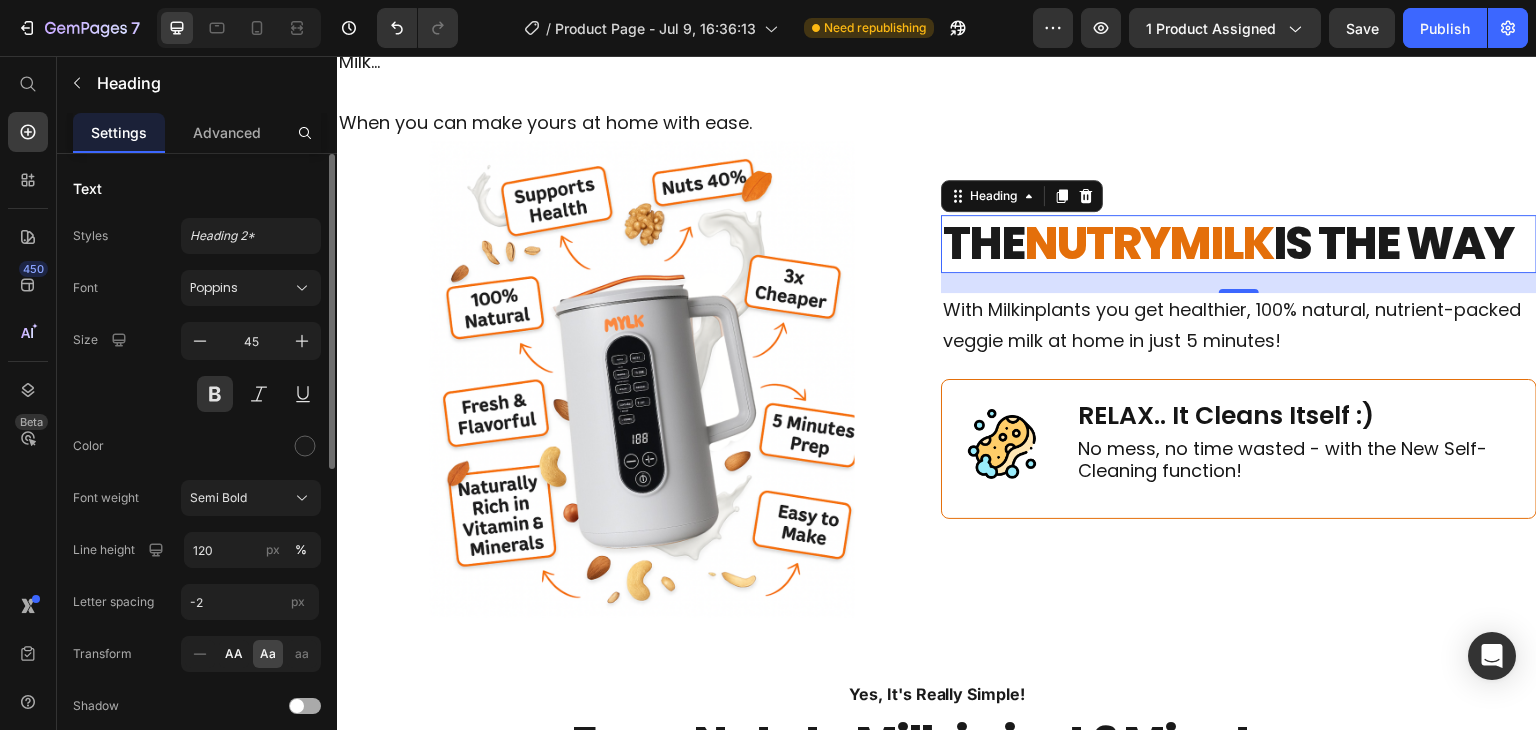 click on "AA" 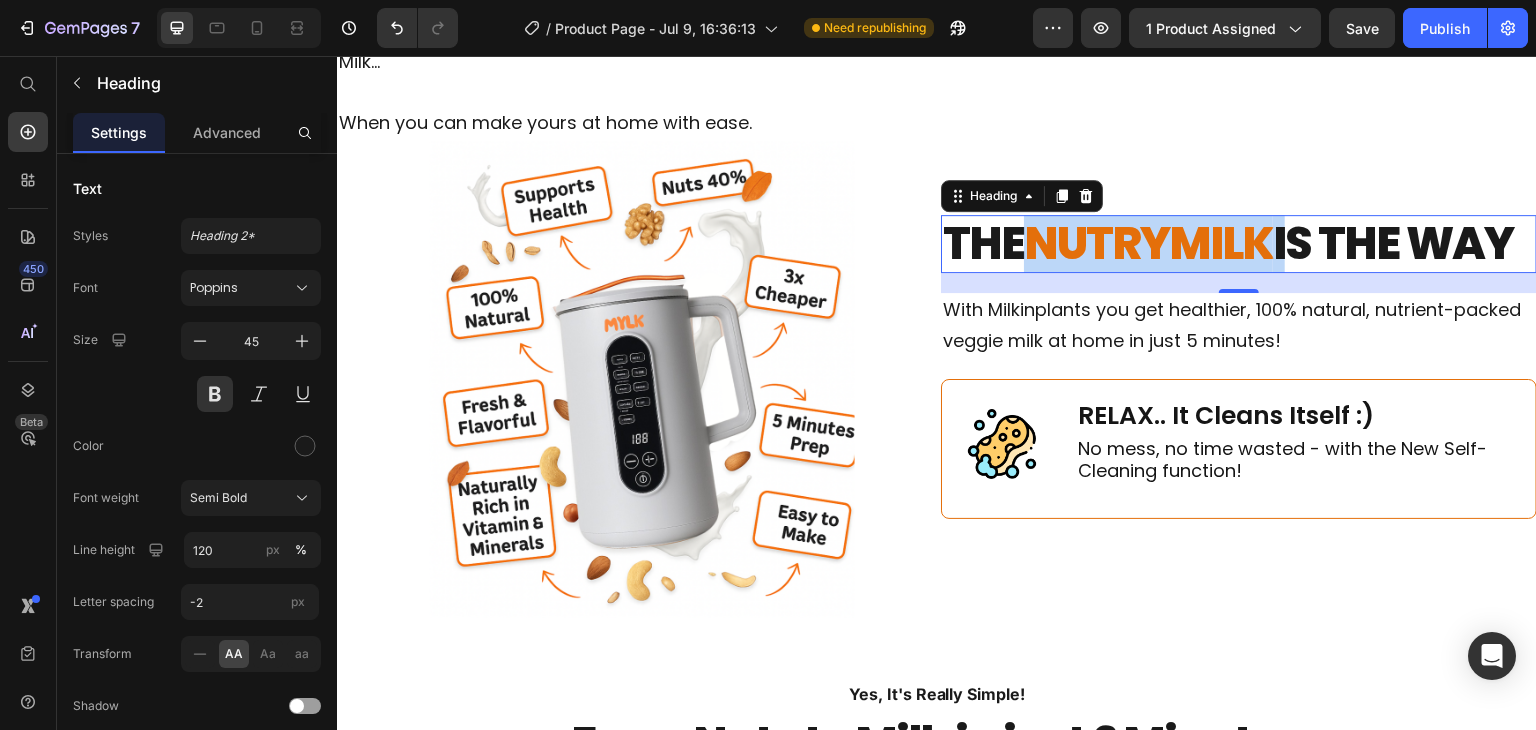 click on "NUTRYMILK" at bounding box center [1148, 243] 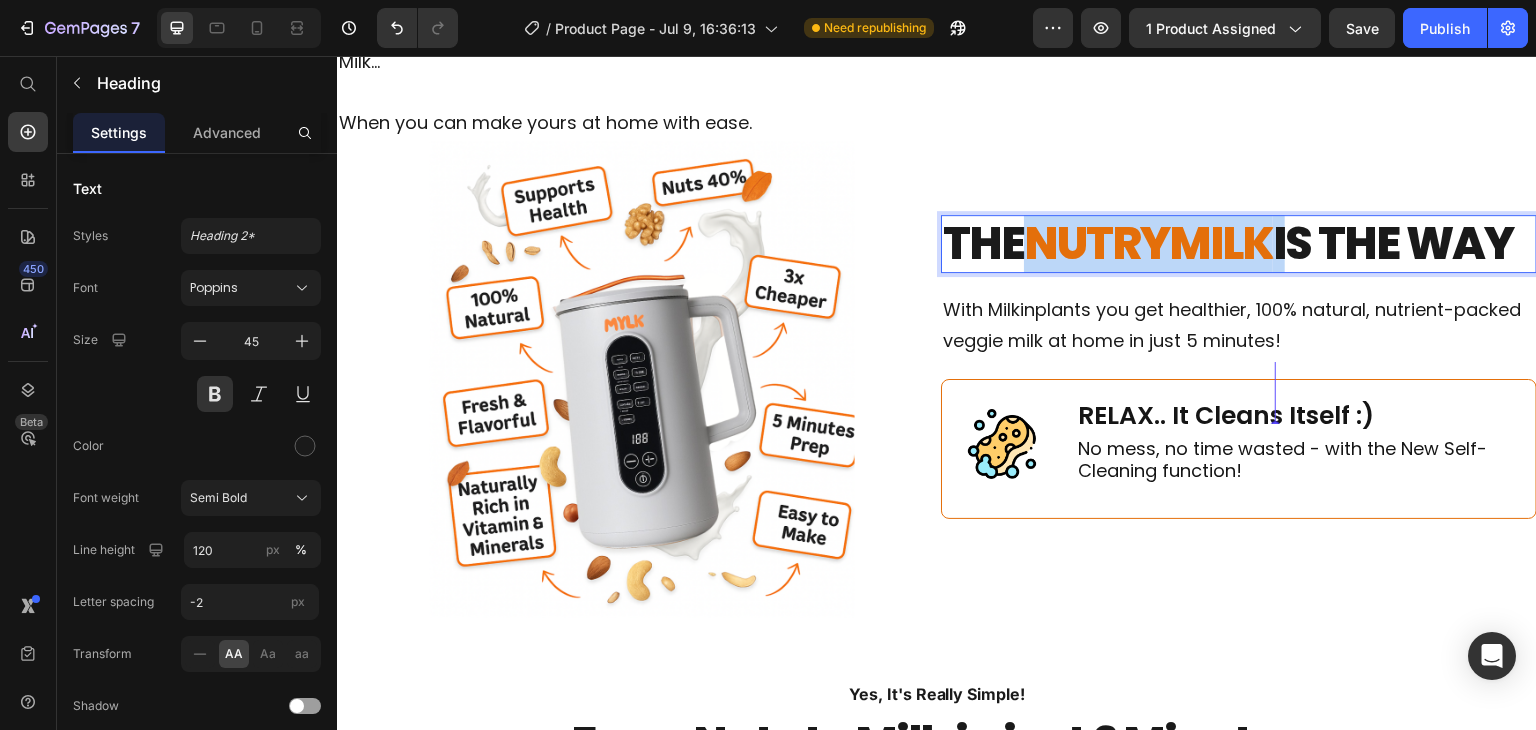 click on "NUTRYMILK" at bounding box center (1148, 243) 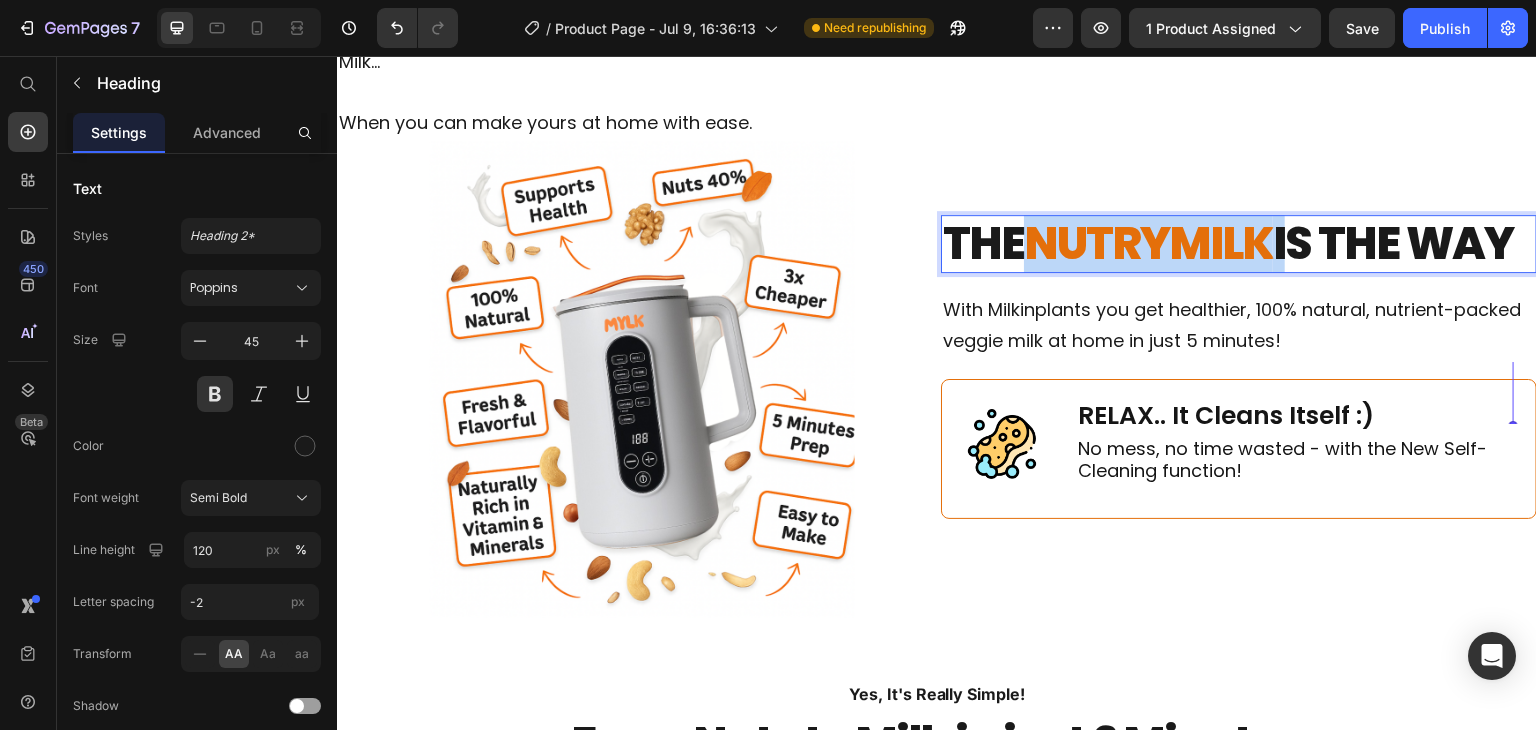 click on "NUTRYMILK" at bounding box center (1148, 243) 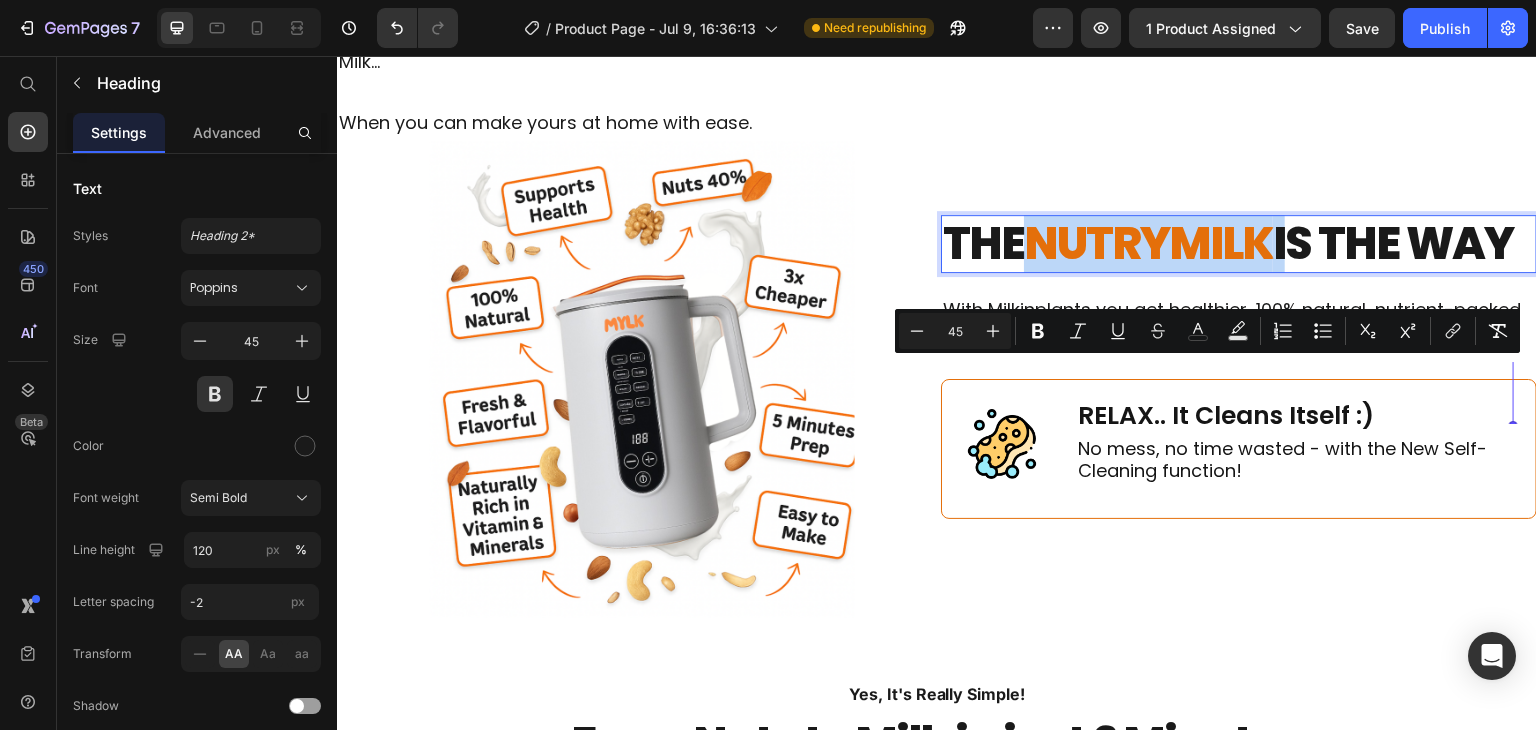 click on "THE  NUTRYMILK  IS THE WAY" at bounding box center (1239, 244) 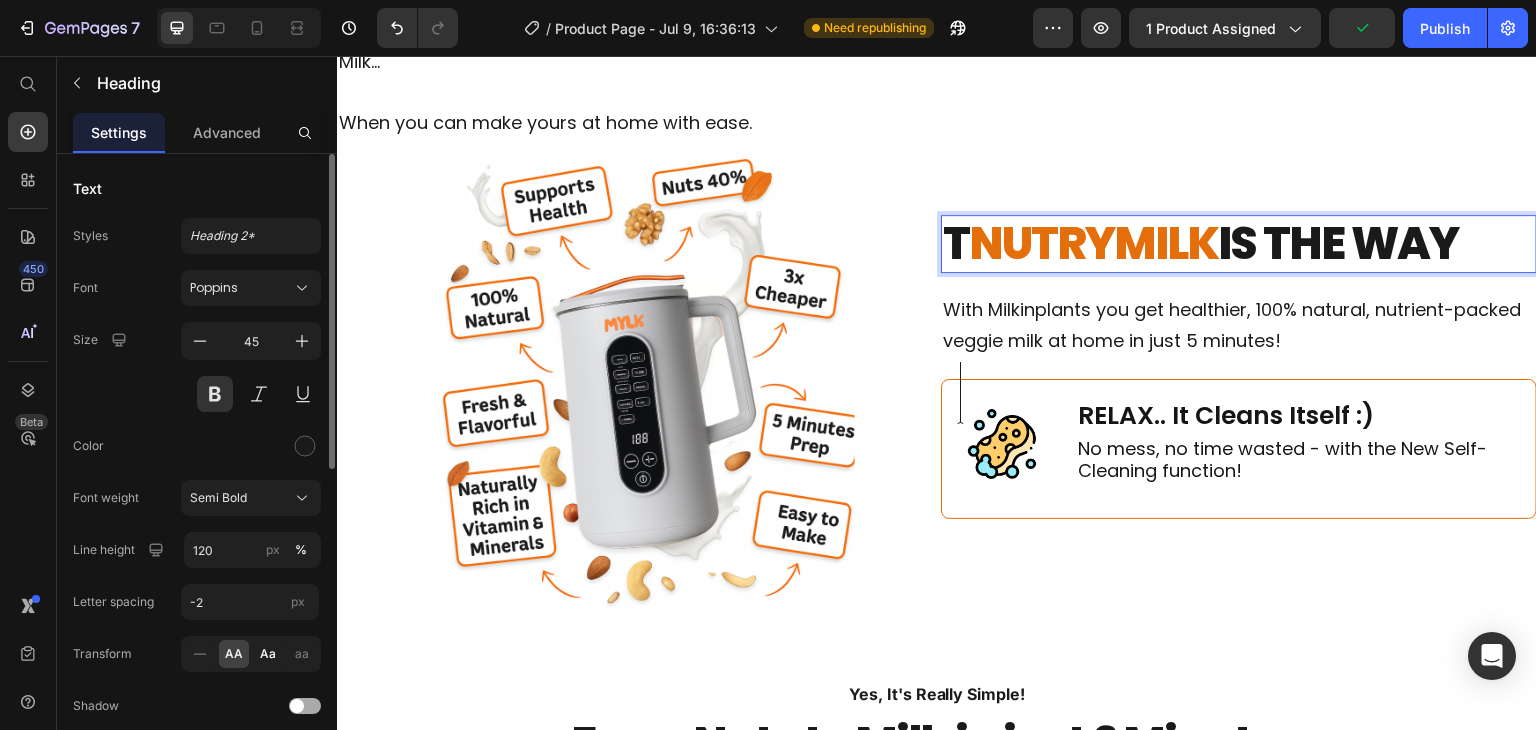 click on "Aa" 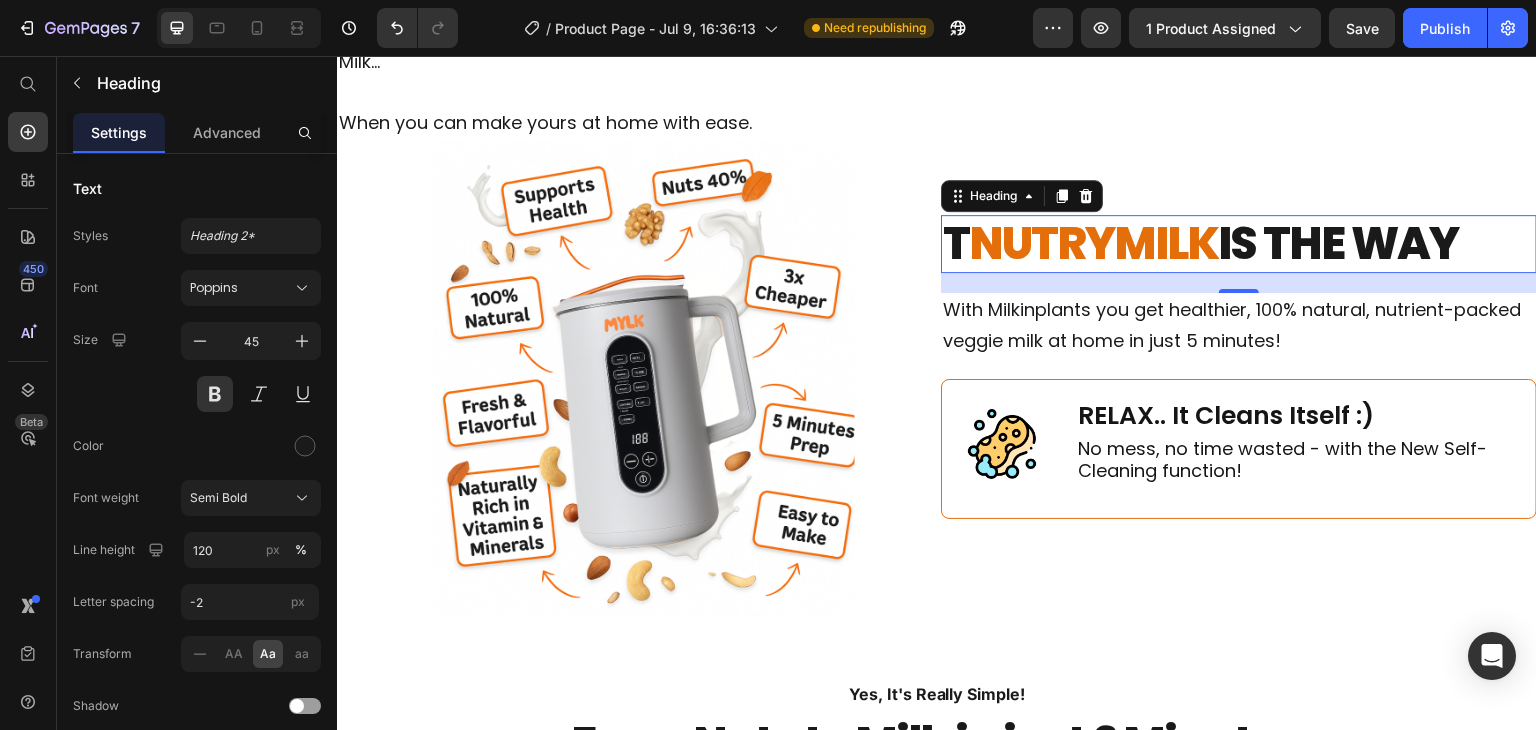 click on "T  NUTRYMILK  IS THE WAY" at bounding box center (1239, 244) 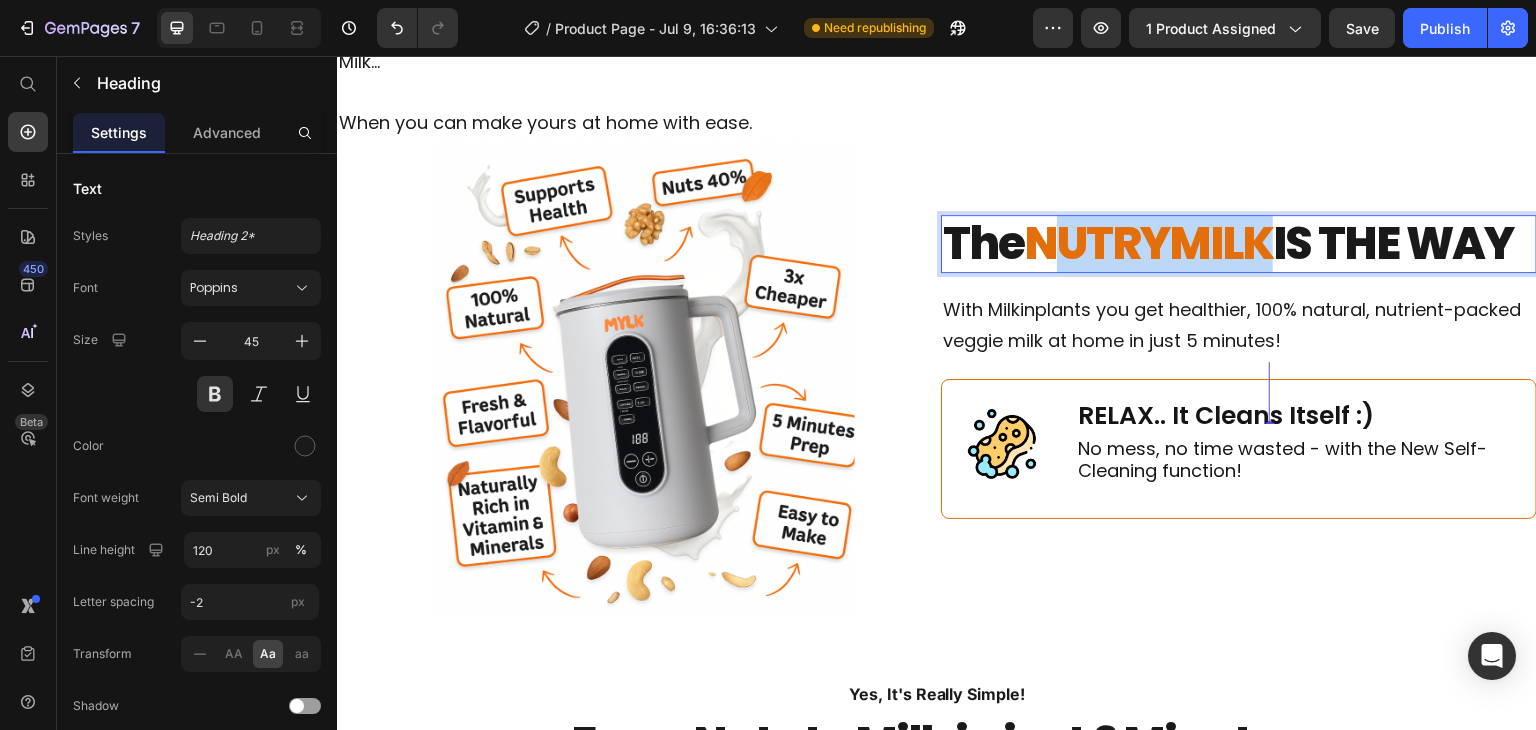 drag, startPoint x: 1063, startPoint y: 398, endPoint x: 1264, endPoint y: 390, distance: 201.15913 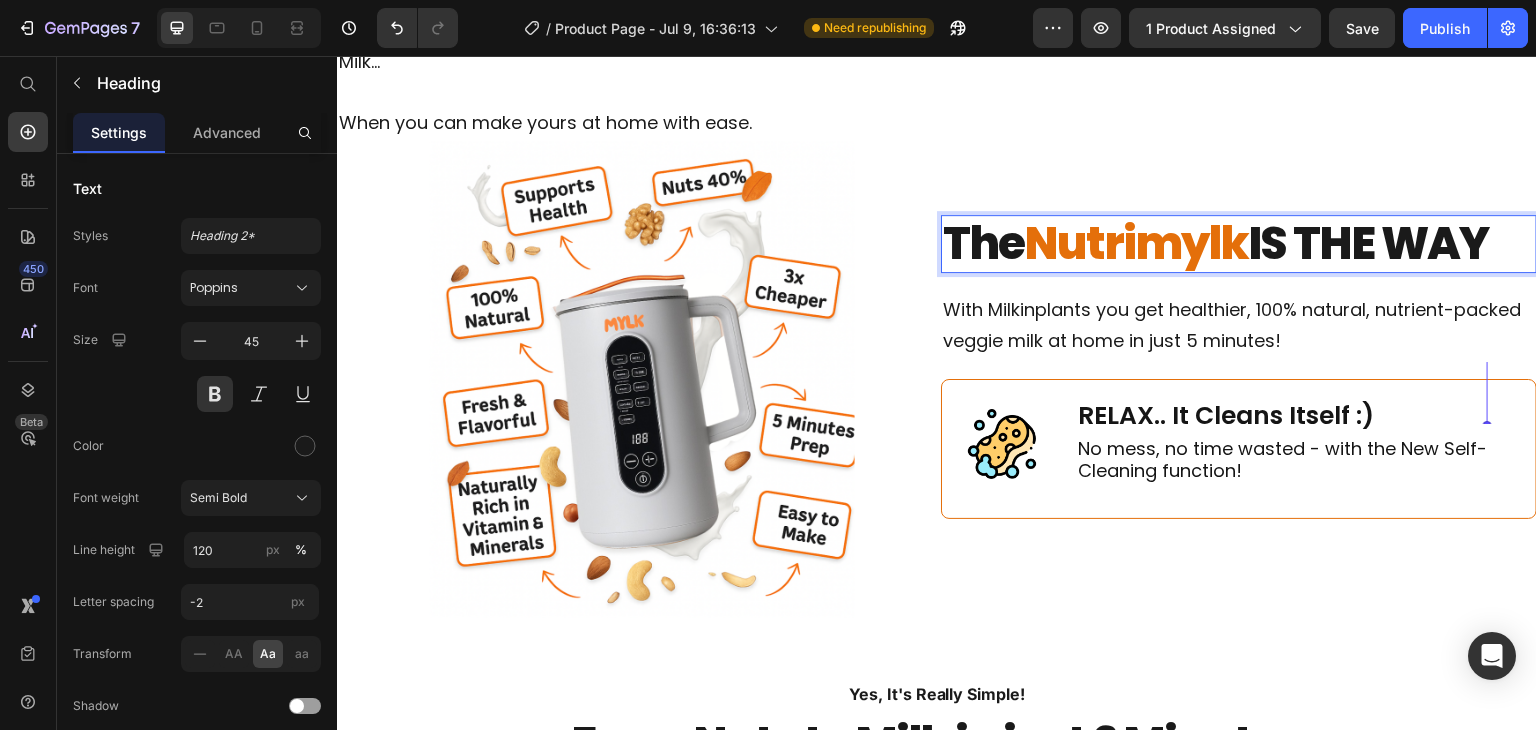 drag, startPoint x: 1253, startPoint y: 393, endPoint x: 1476, endPoint y: 388, distance: 223.05605 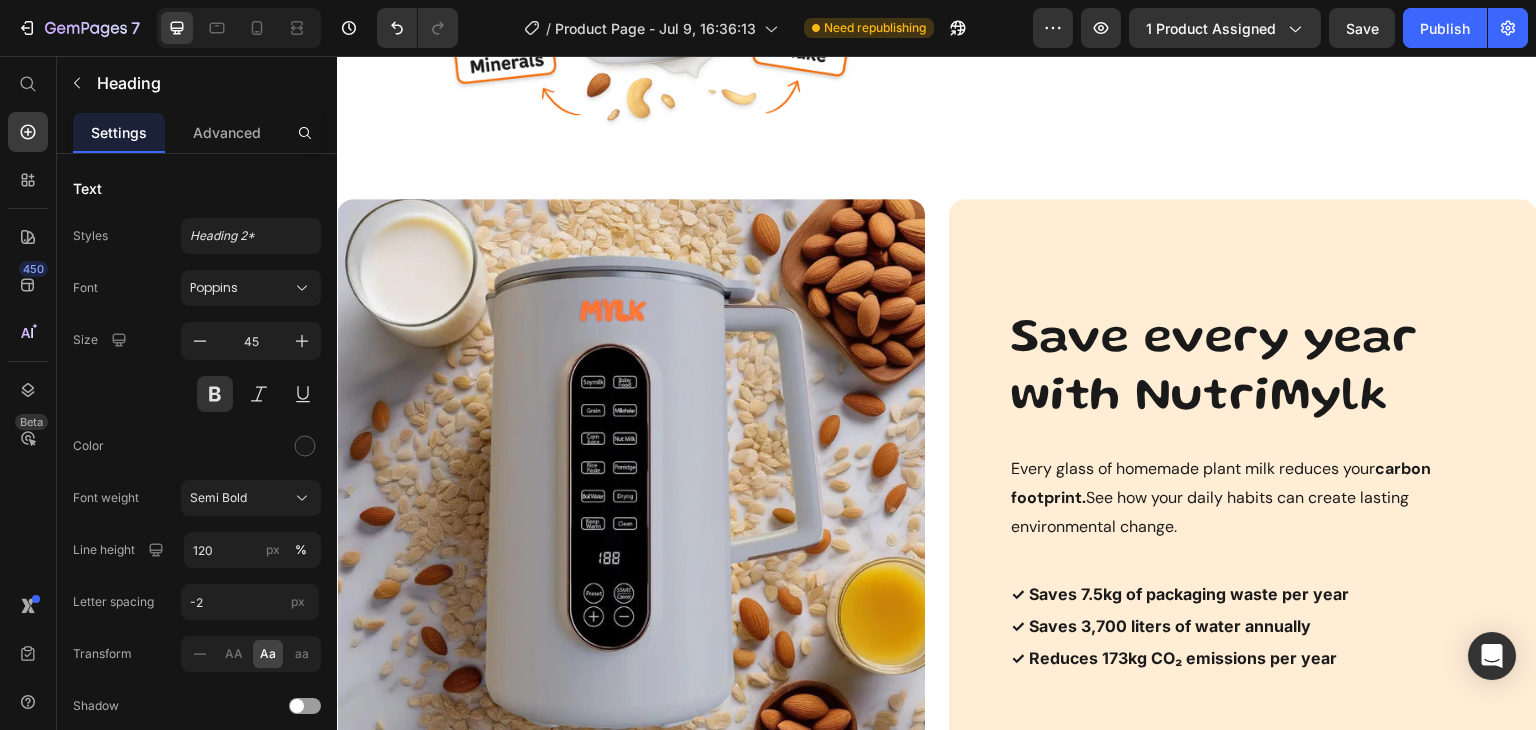 scroll, scrollTop: 3521, scrollLeft: 0, axis: vertical 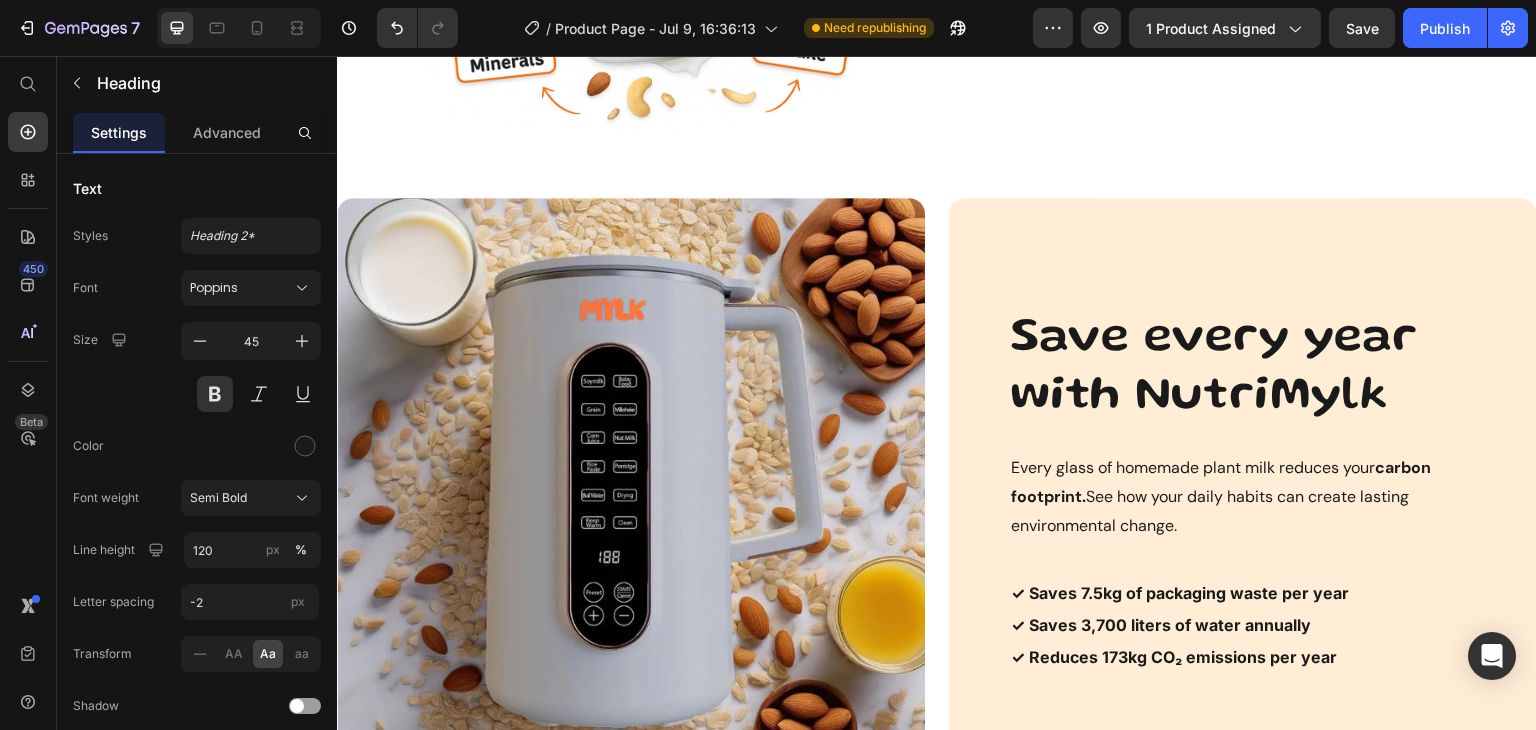 click on "Nutrimylk®" at bounding box center [1298, -53] 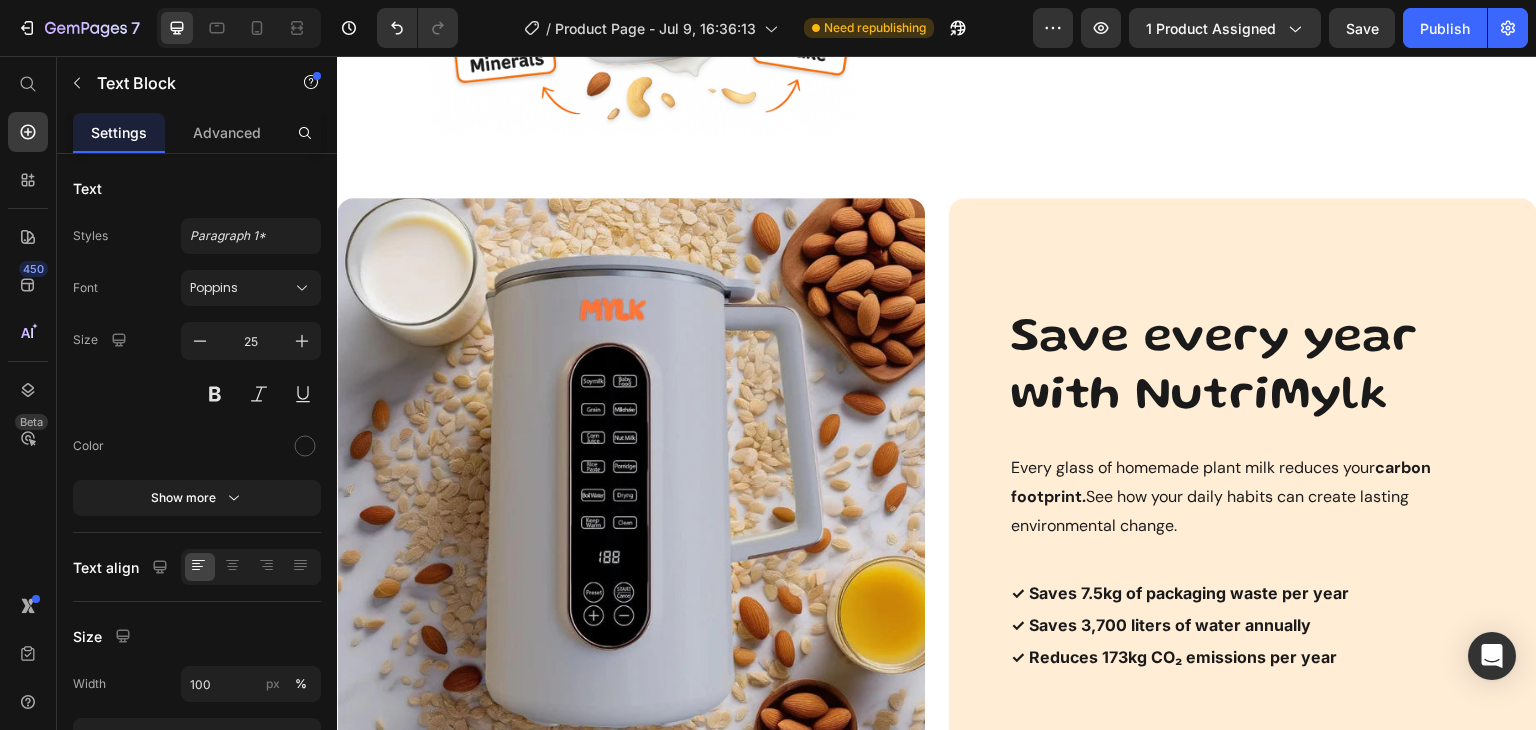 click on "Nutrimylk®" at bounding box center [1298, -53] 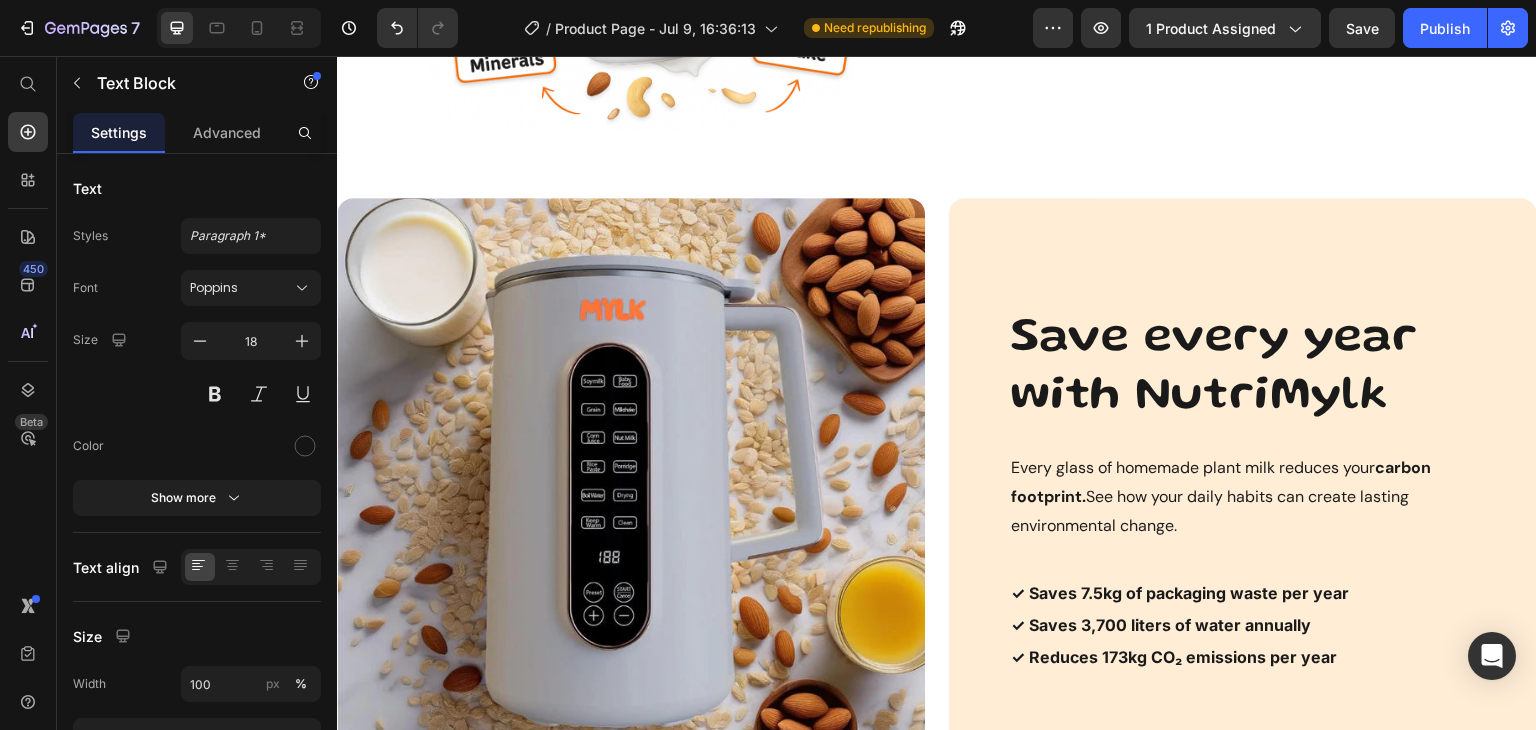 click on "No mess, no time wasted - with the New Self-Cleaning function!" at bounding box center [1298, -10] 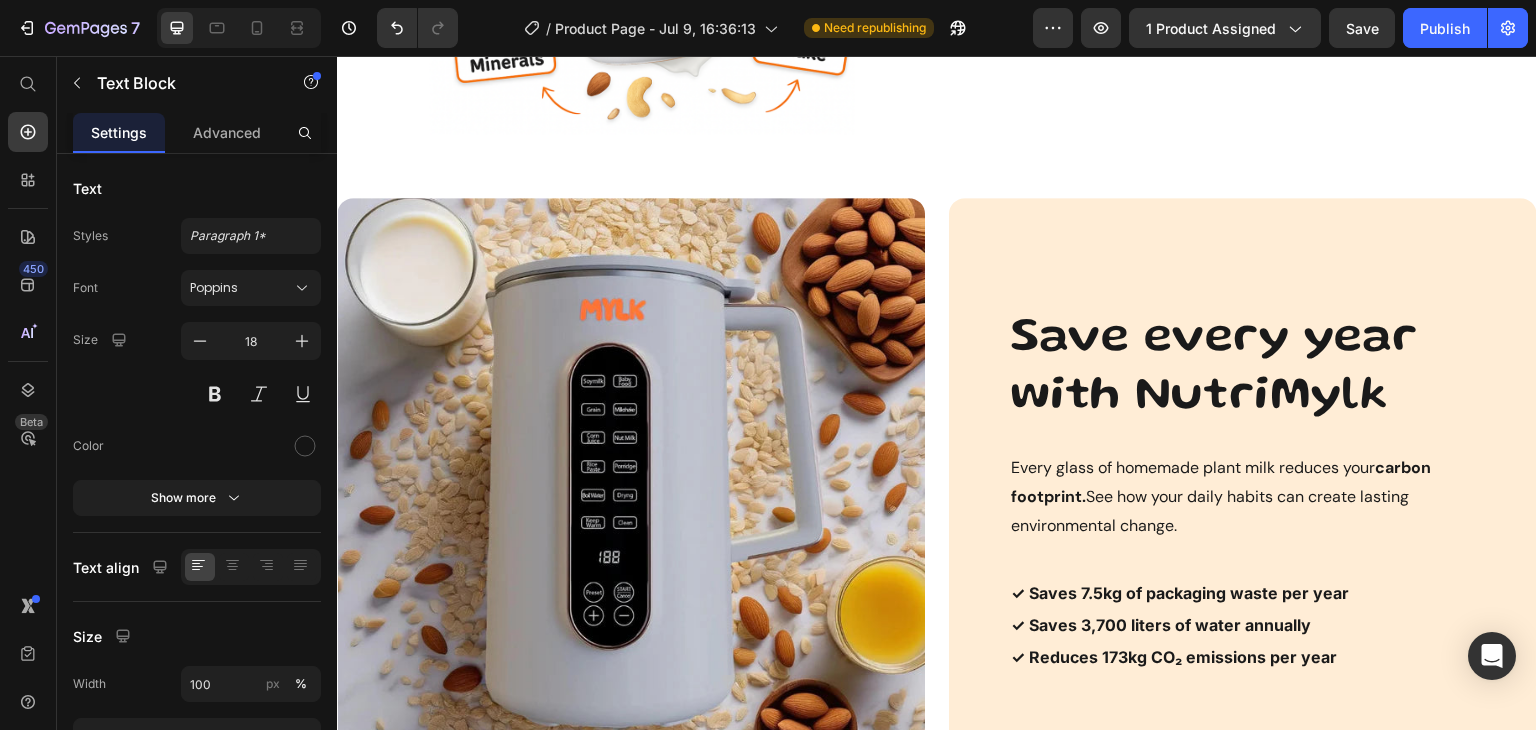 click on "No mess, no time wasted - with the New Self-Cleaning function!" at bounding box center (1298, -10) 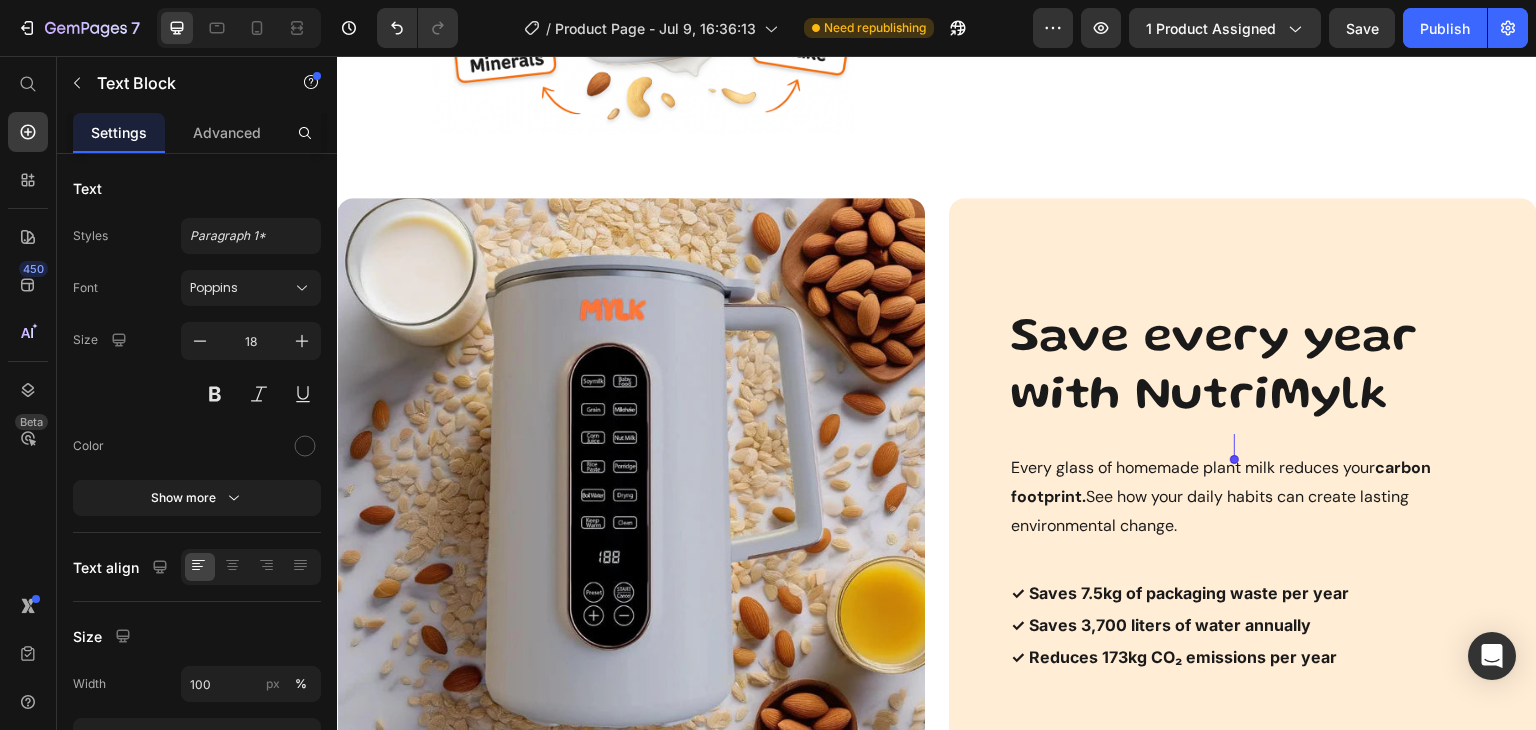 click on "No mess, no time wasted - with the New Self-Cleaning function!" at bounding box center (1298, -10) 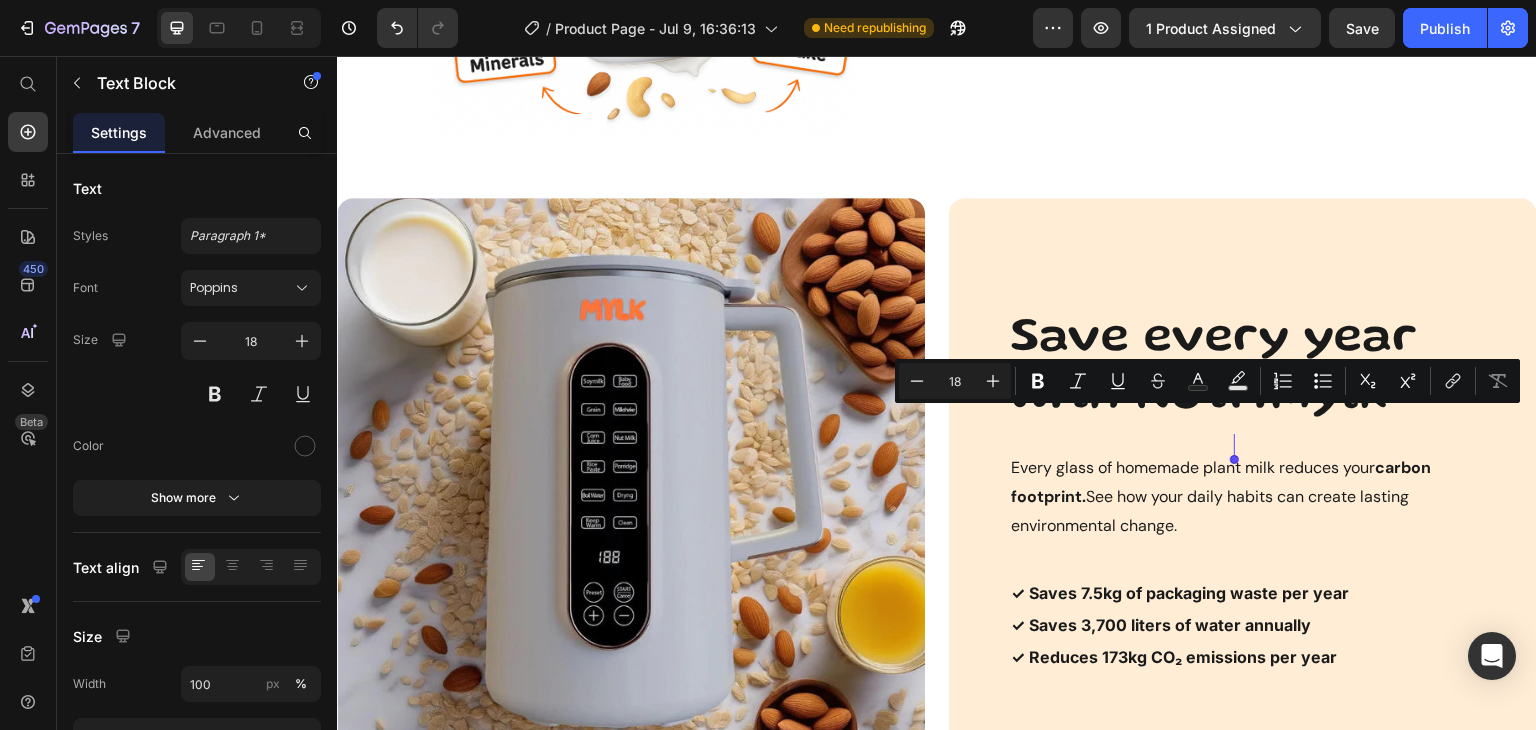 click on "No mess, no time wasted - with the New Self-Cleaning function!" at bounding box center [1298, -10] 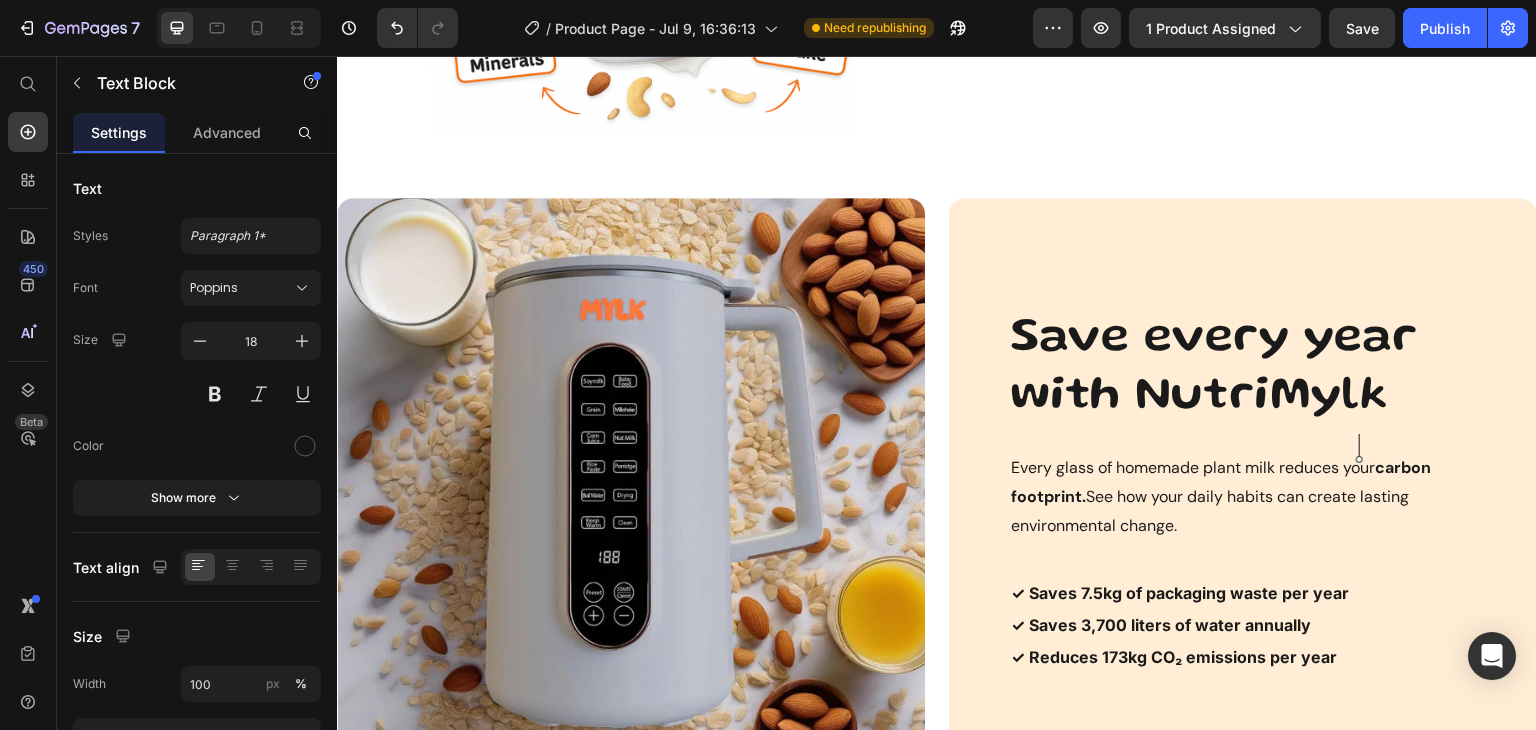 click at bounding box center (1001, -25) 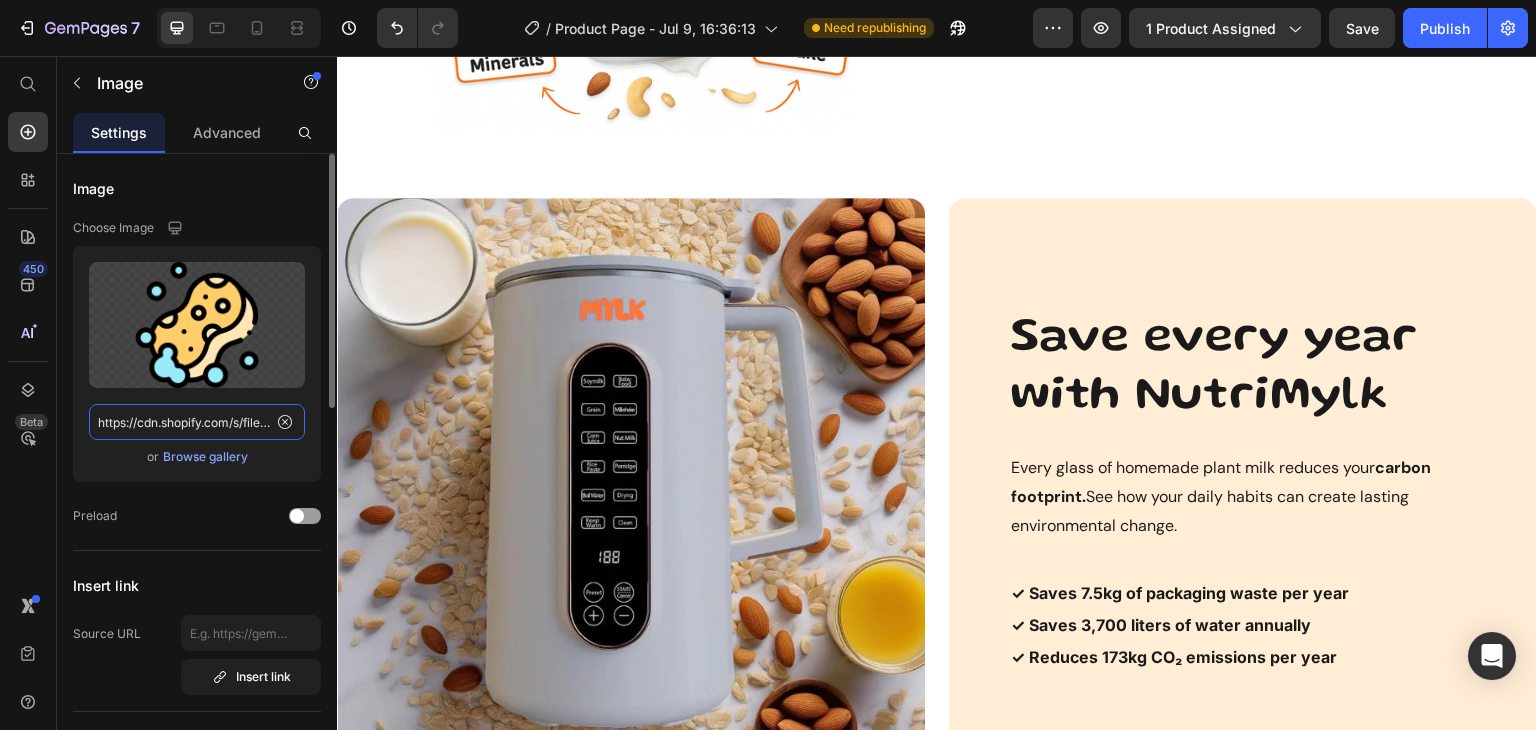 click on "https://cdn.shopify.com/s/files/1/0876/7786/2174/files/sponge.png?v=1729105283&width=1440" 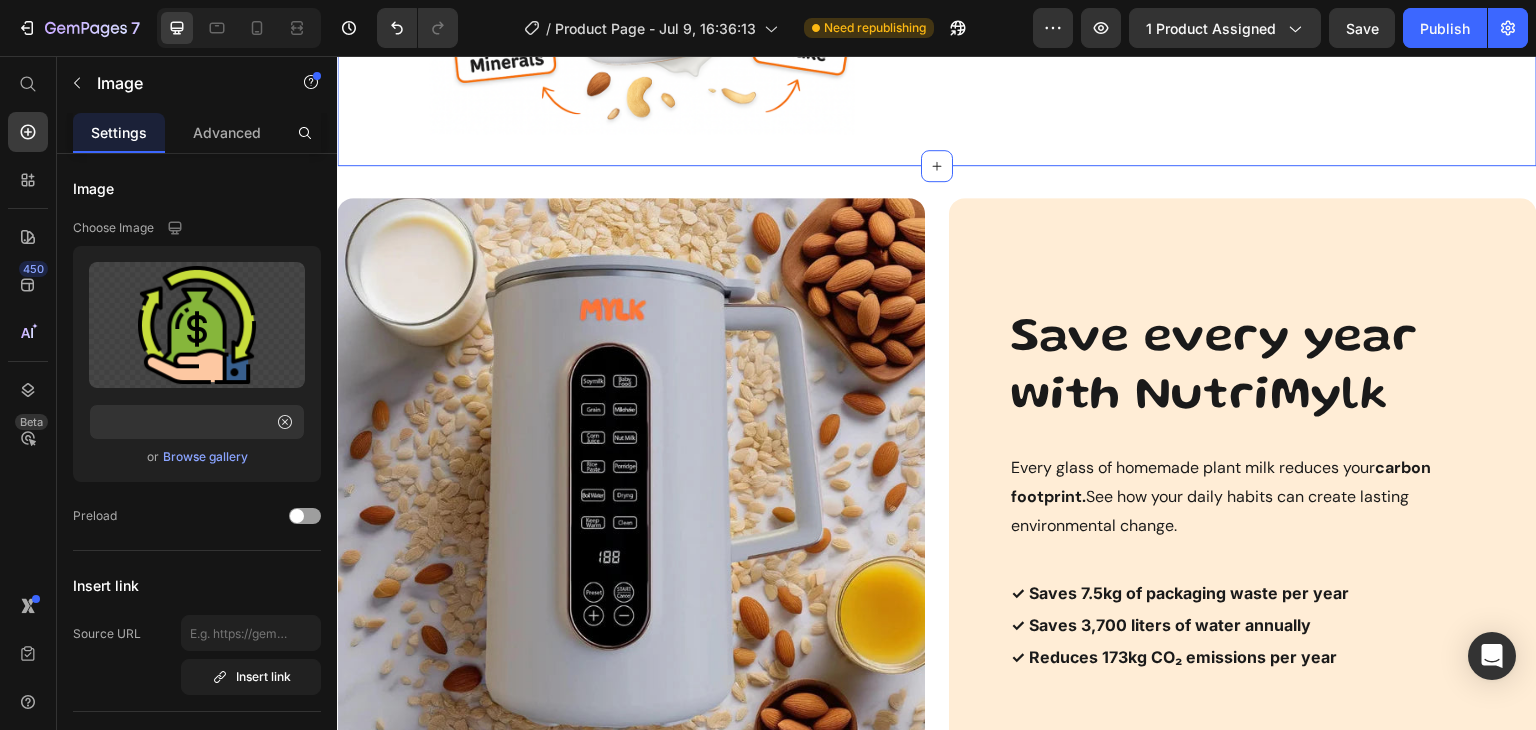 click on "Save up to $411 per year Heading You can get your money back in just 2-3 months. Over time, these savings add up, and you get to enjoy a variety of fresh, customizable plant-based milks! Text Block Image   0 Nutrimylk® Pays for Itself Text Block On average you need Only 90 days of grocery savings to cover the investment. Text Block Row Row Image Row Section 6" at bounding box center [937, -105] 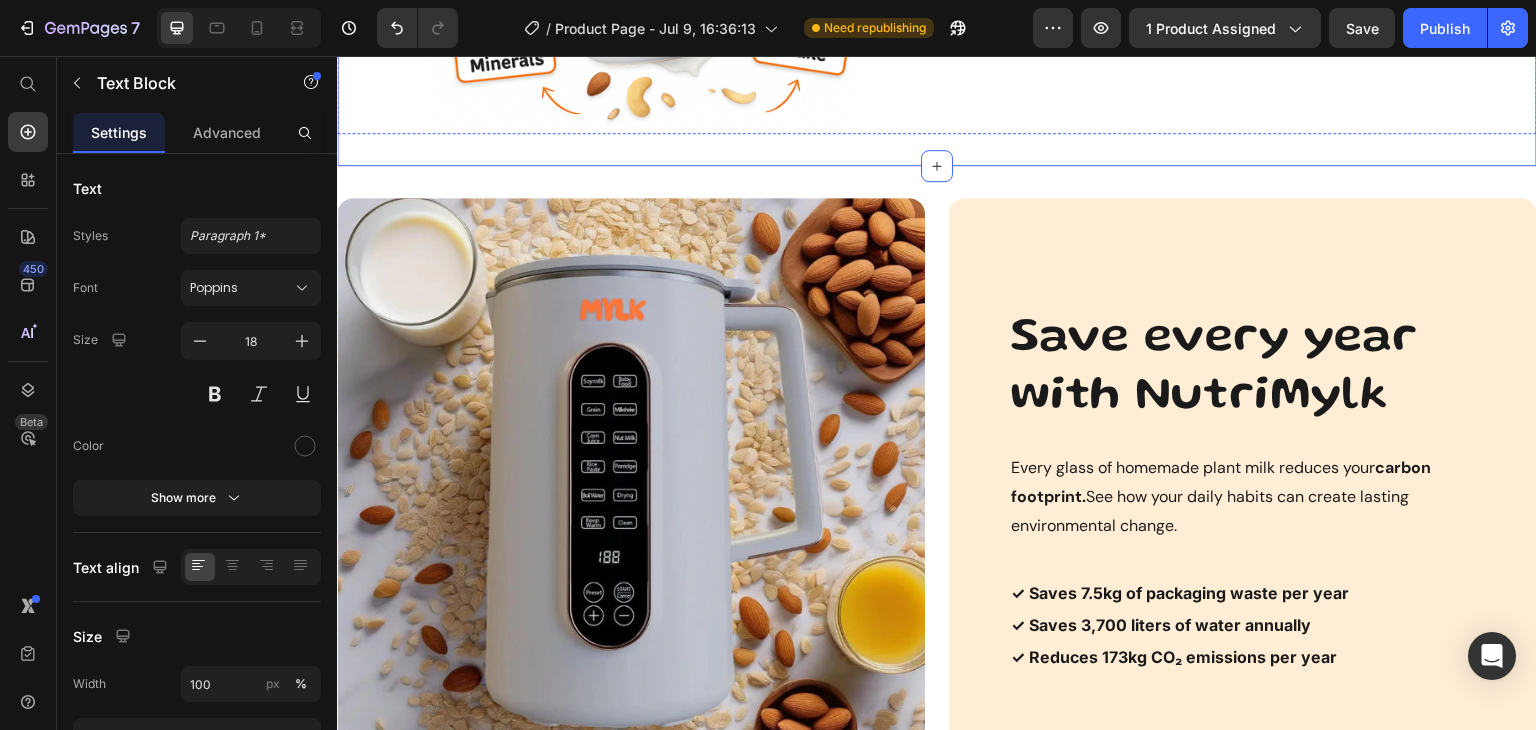 click on "On average you need Only 90 days of grocery savings to cover the investment." at bounding box center [1298, -10] 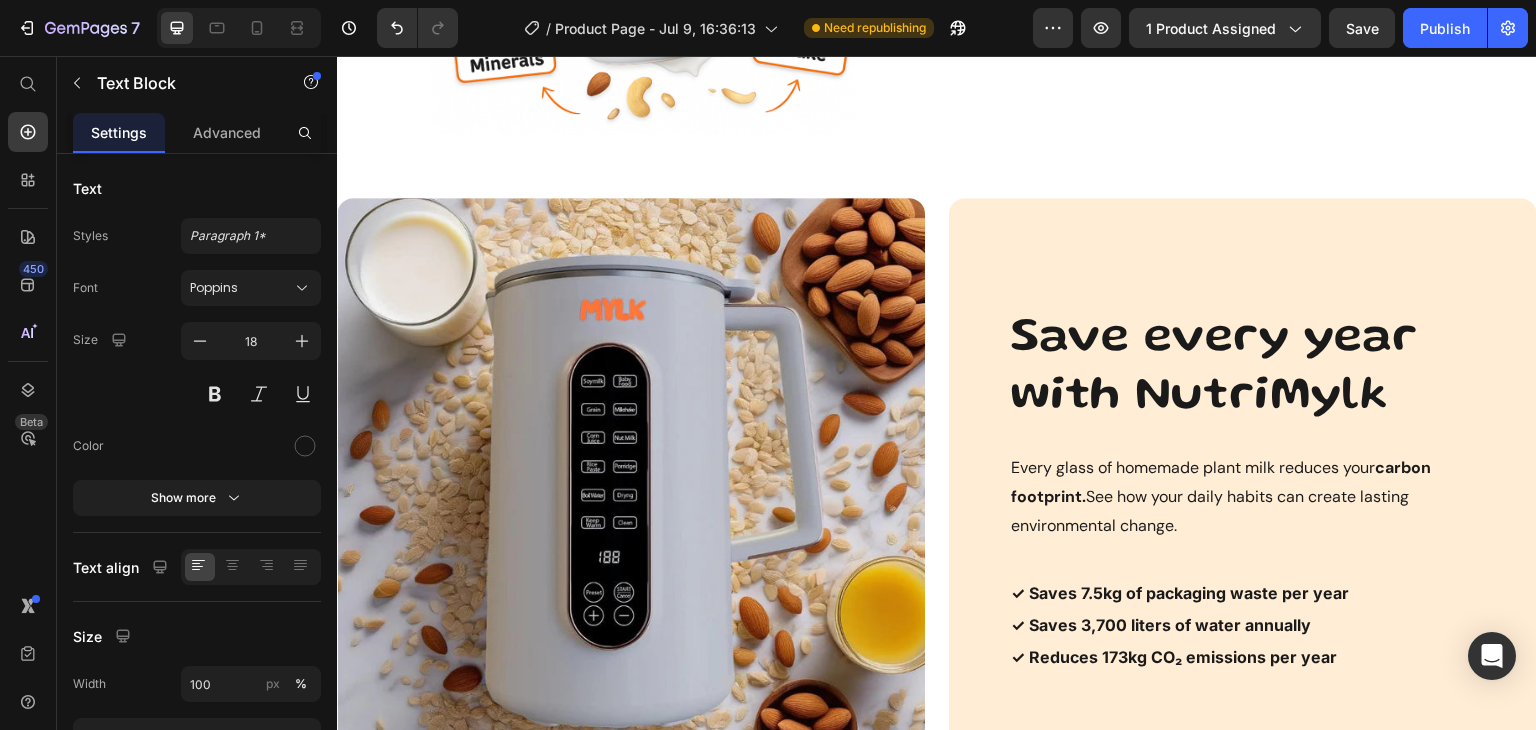 drag, startPoint x: 1295, startPoint y: 467, endPoint x: 1295, endPoint y: 415, distance: 52 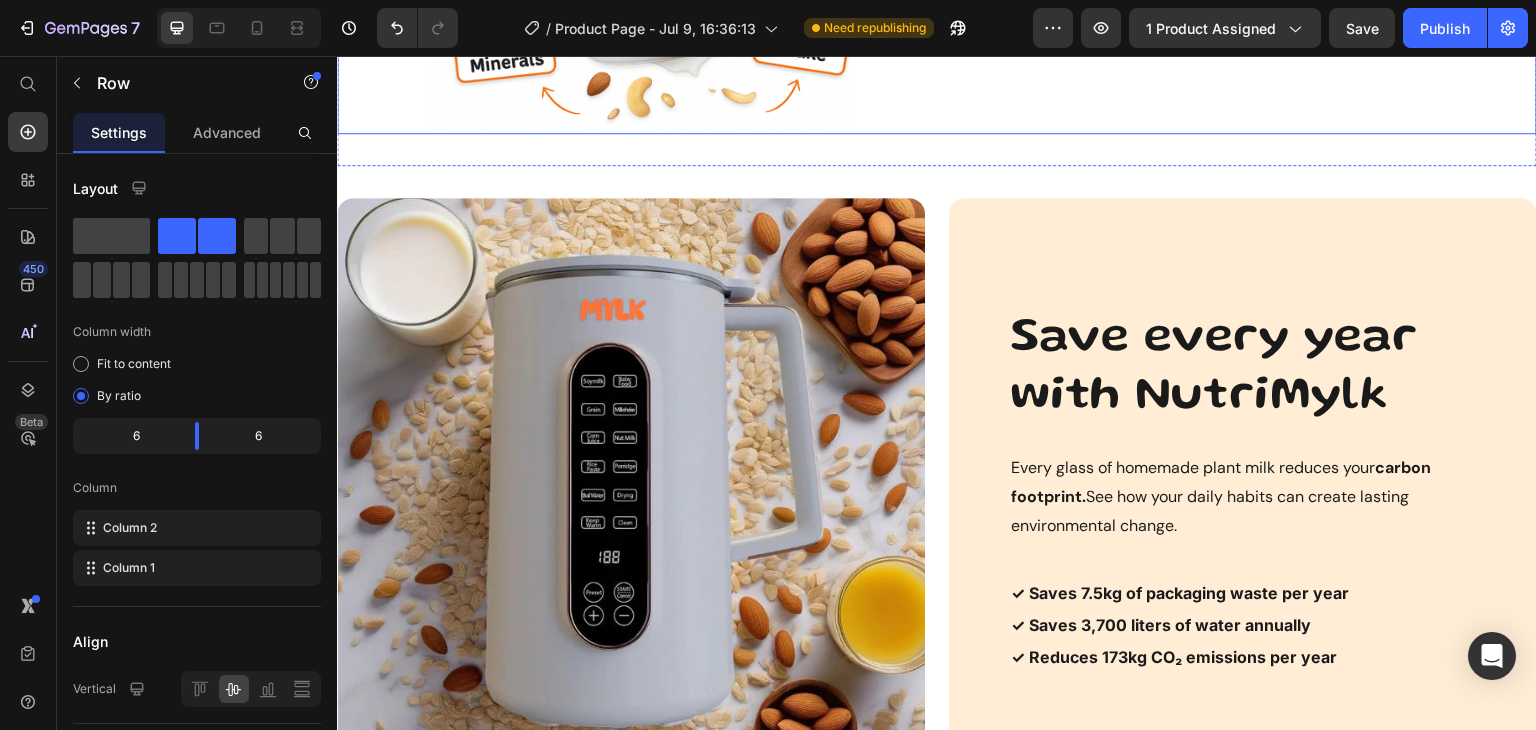 click on "Save up to $411 per year Heading You can get your money back in just 2-3 months. Over time, these savings add up, and you get to enjoy a variety of fresh, customizable plant-based milks! Text Block Image Nutrimylk® Pays for Itself Text Block On average you need Only 90 days of grocery savings to cover the investment. Text Block   0 Row Row" at bounding box center [1239, -105] 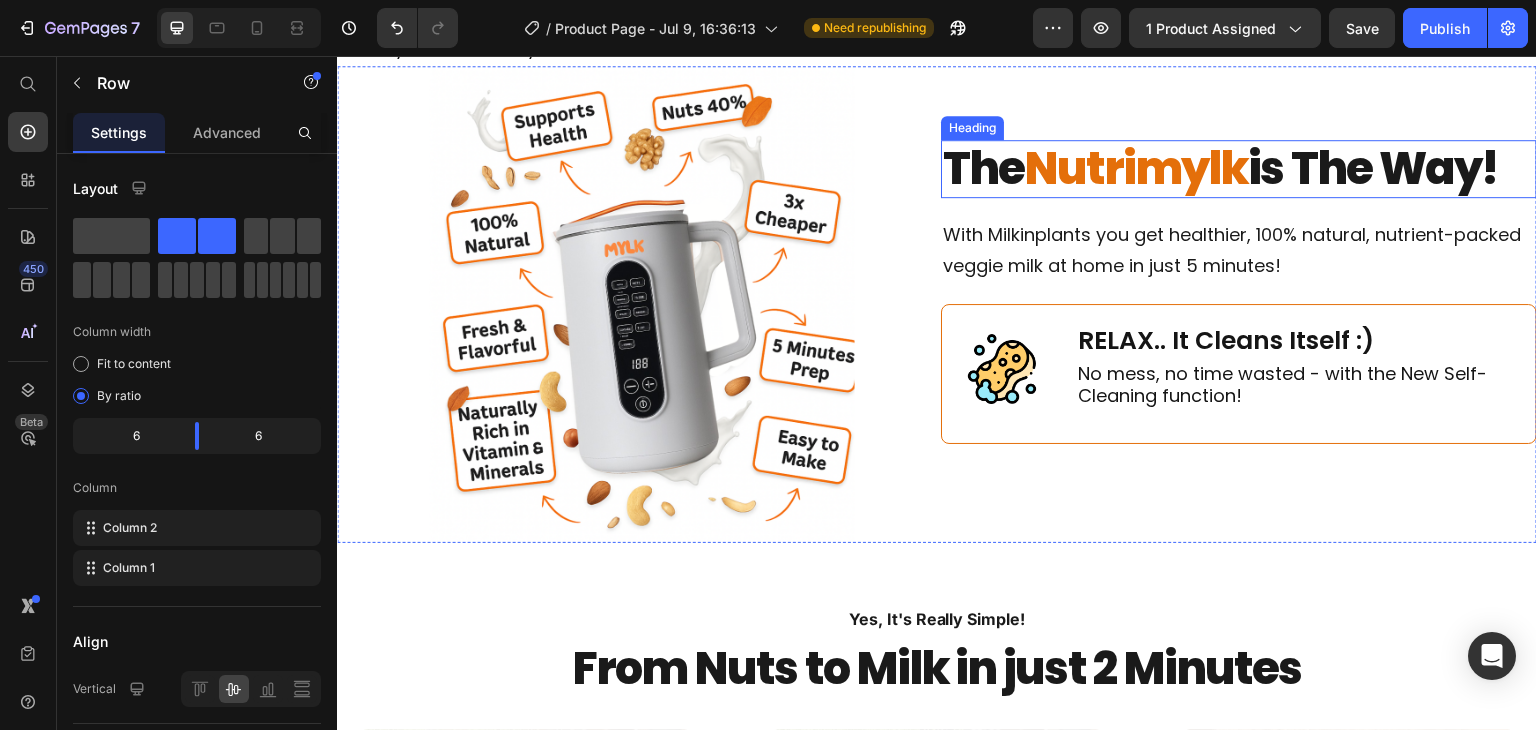 scroll, scrollTop: 2084, scrollLeft: 0, axis: vertical 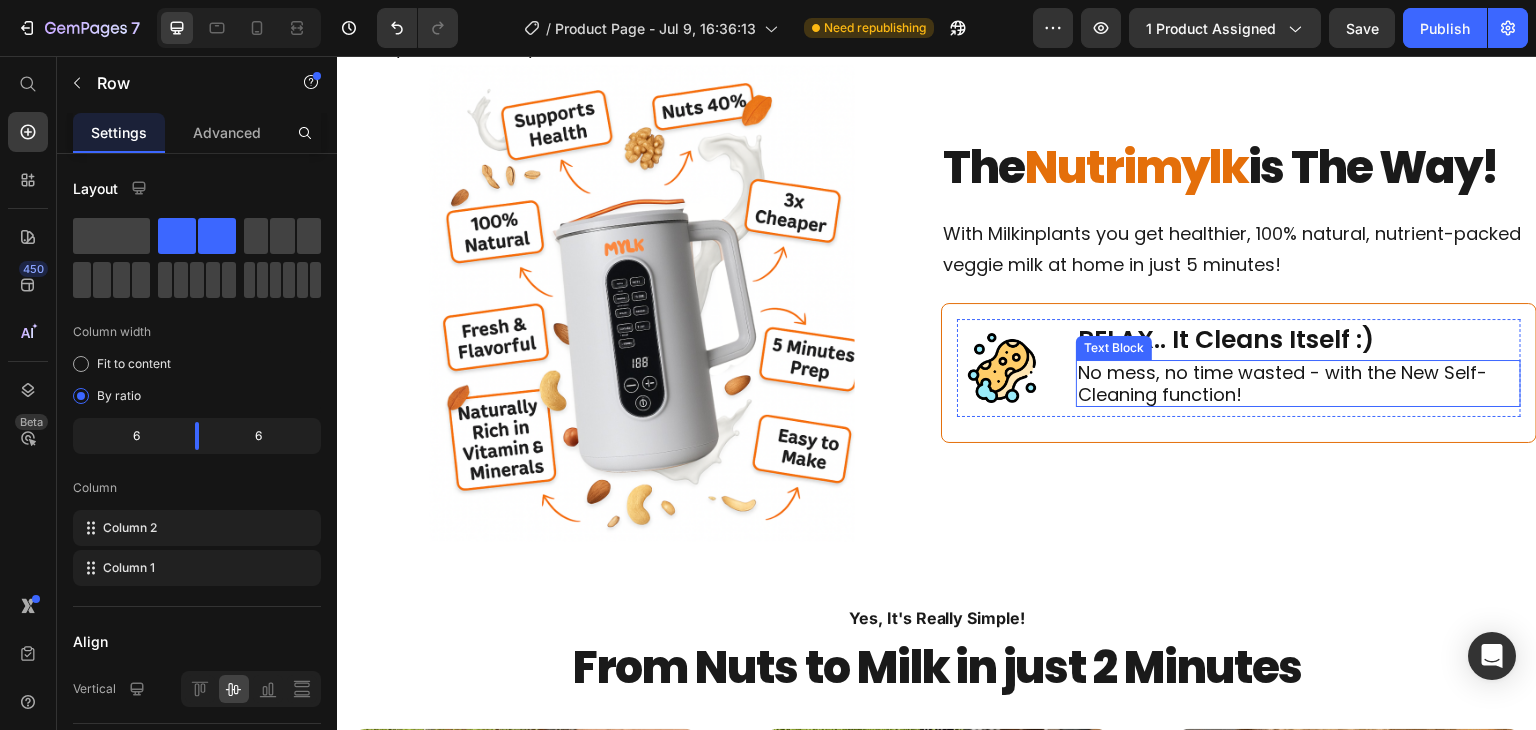 click on "No mess, no time wasted - with the New Self-Cleaning function!" at bounding box center [1298, 383] 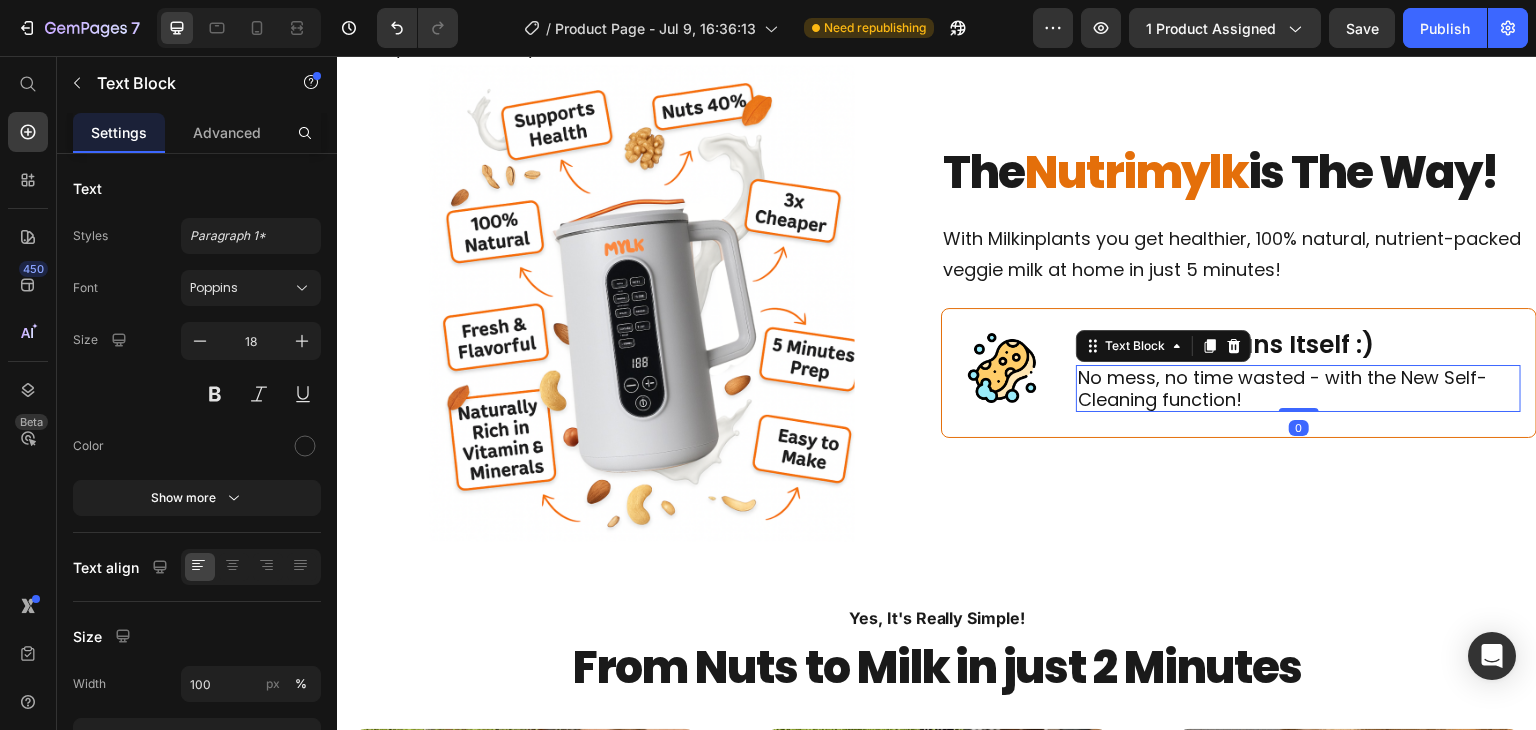 drag, startPoint x: 1296, startPoint y: 563, endPoint x: 1295, endPoint y: 501, distance: 62.008064 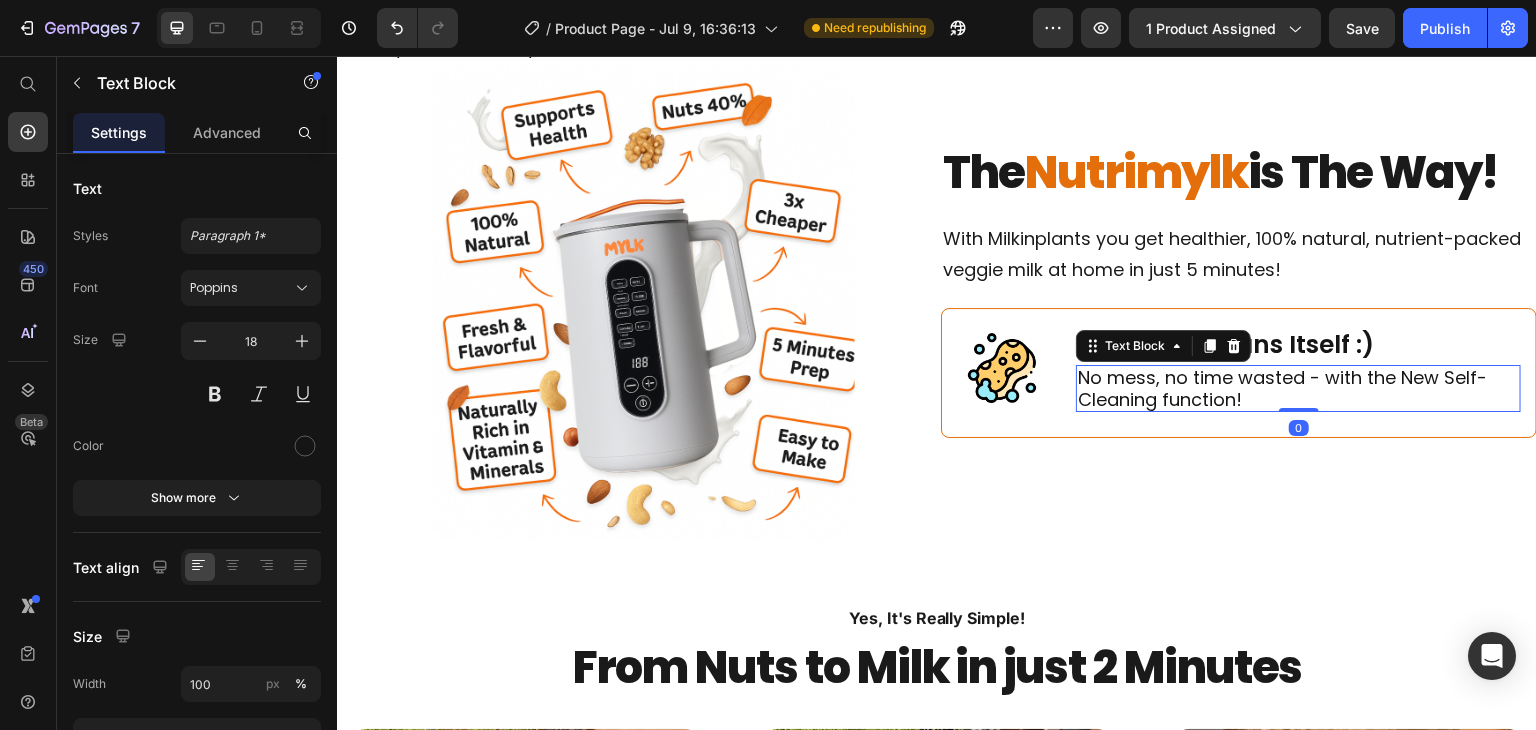 click on "RELAX.. It Cleans Itself :) Text Block No mess, no time wasted - with the New Self-Cleaning function! Text Block   0" at bounding box center (1298, 368) 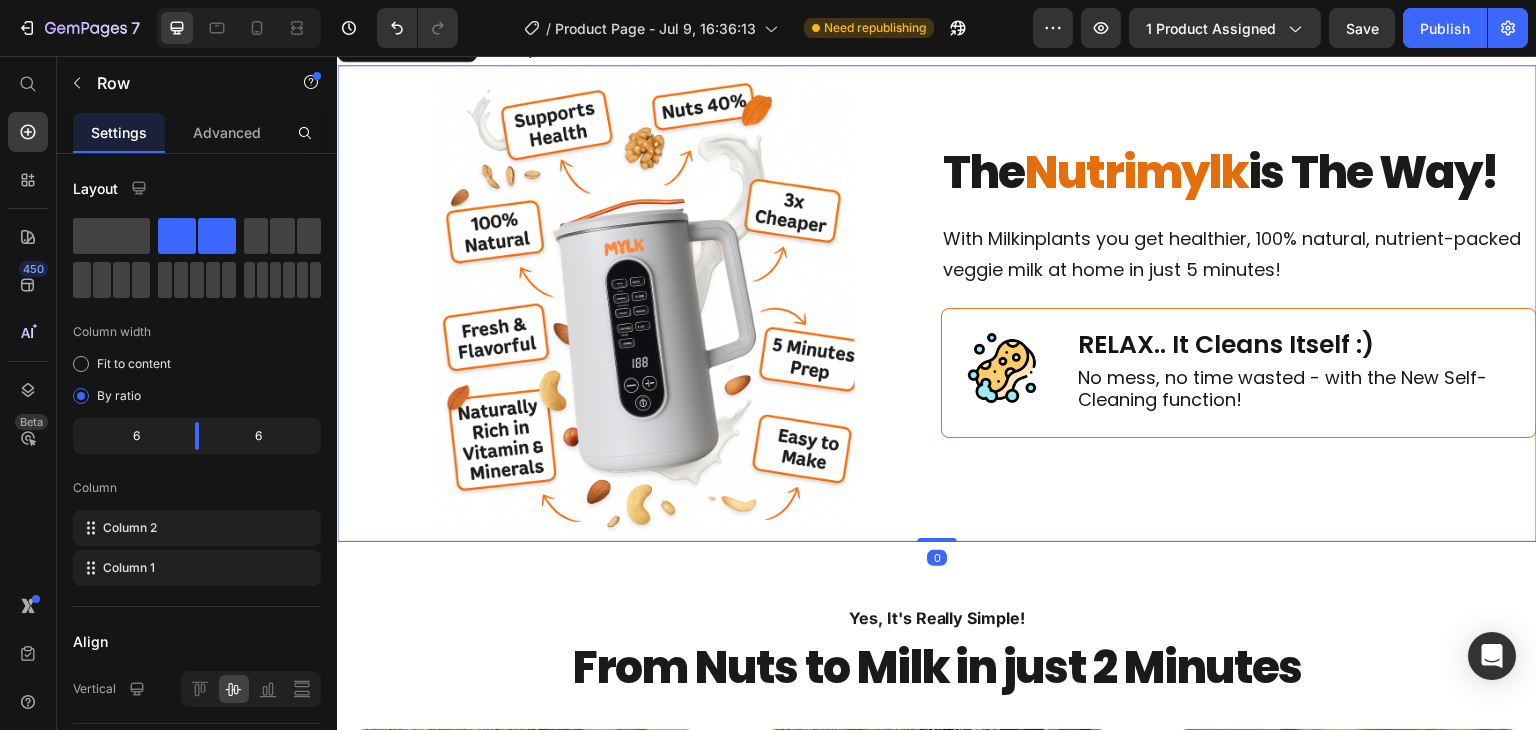 click on "The  Nutrimylk  is the way! Heading With Milkinplants you get healthier, 100% natural, nutrient-packed veggie milk at home in just 5 minutes! Text Block Image RELAX.. It Cleans Itself :) Text Block No mess, no time wasted - with the New Self-Cleaning function! Text Block Row Row" at bounding box center (1239, 303) 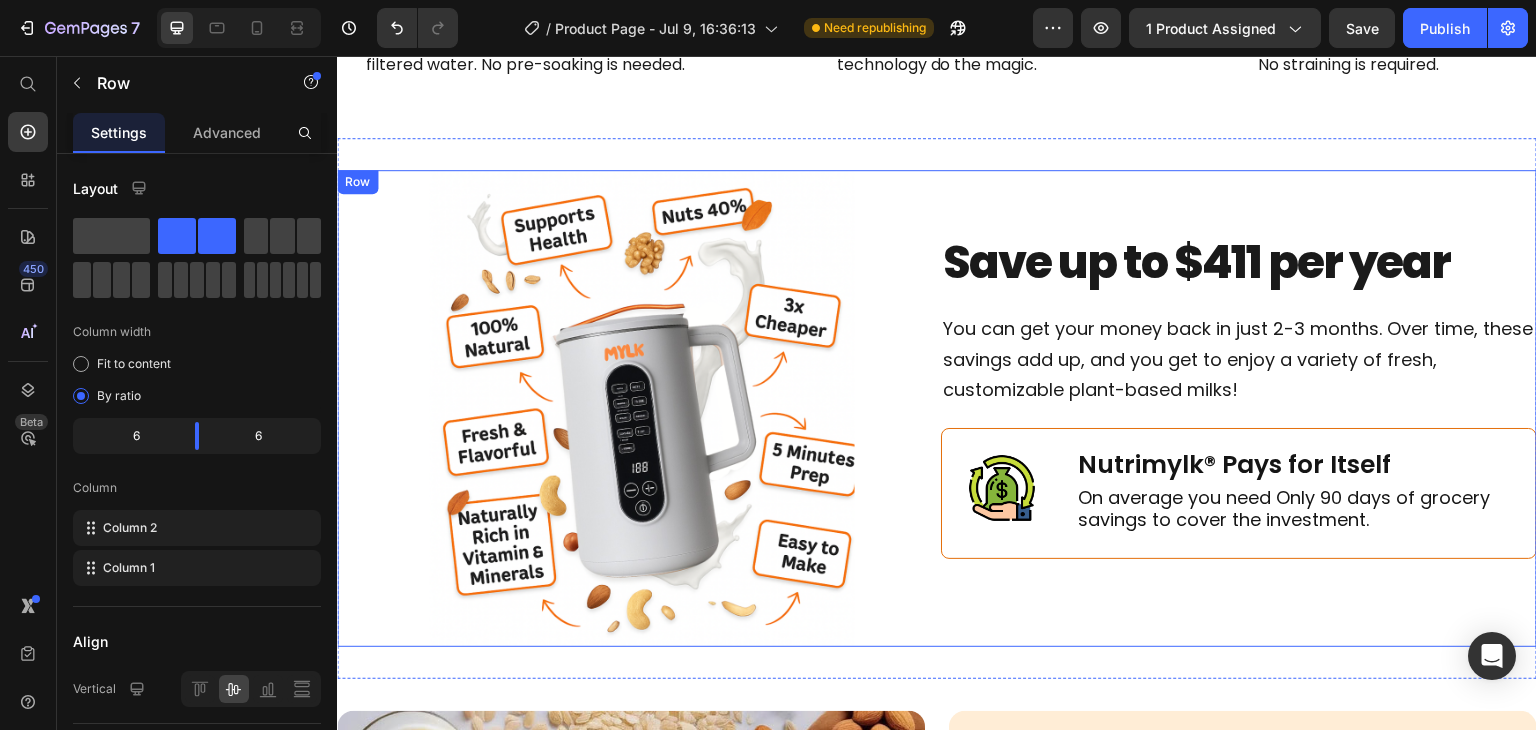 scroll, scrollTop: 3404, scrollLeft: 0, axis: vertical 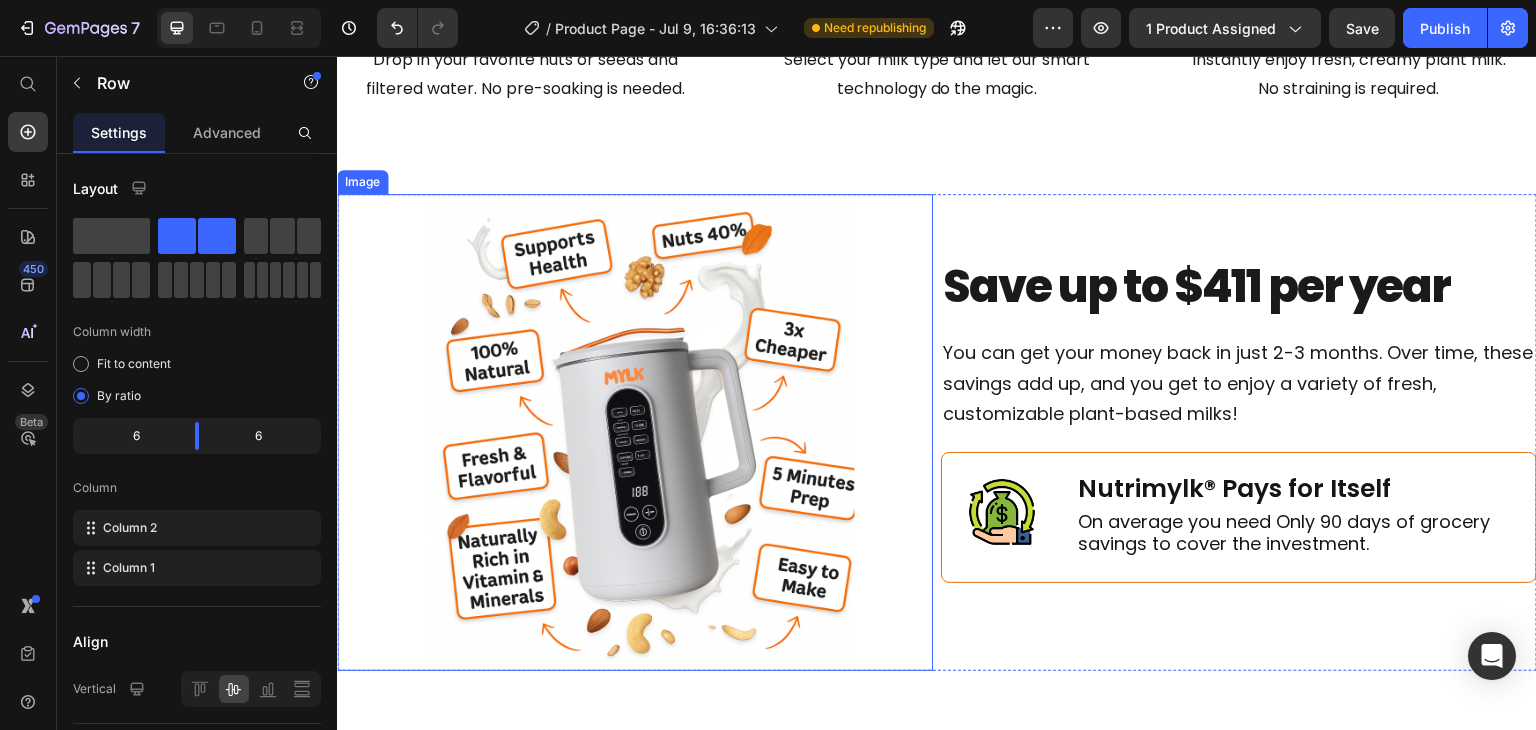 click at bounding box center [635, 432] 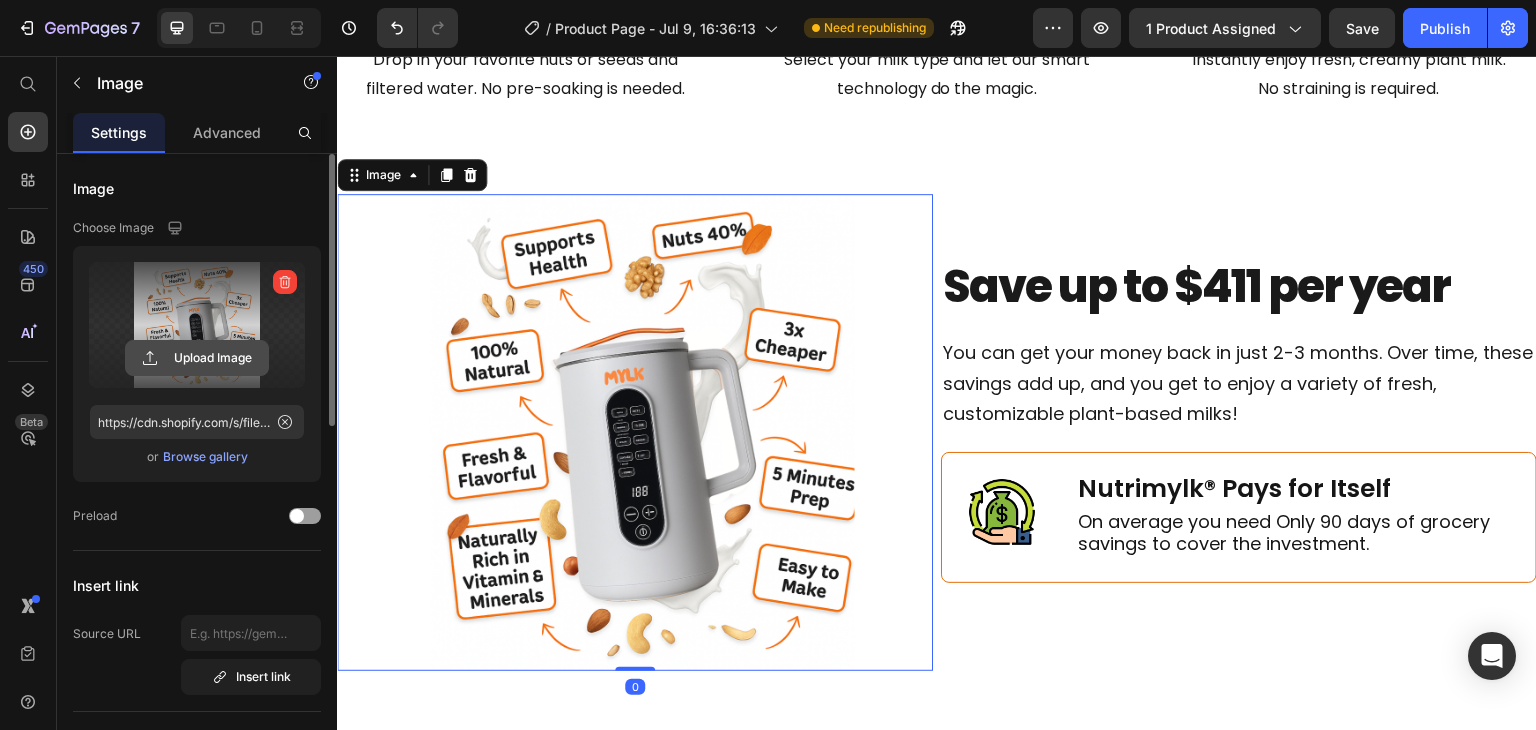 click 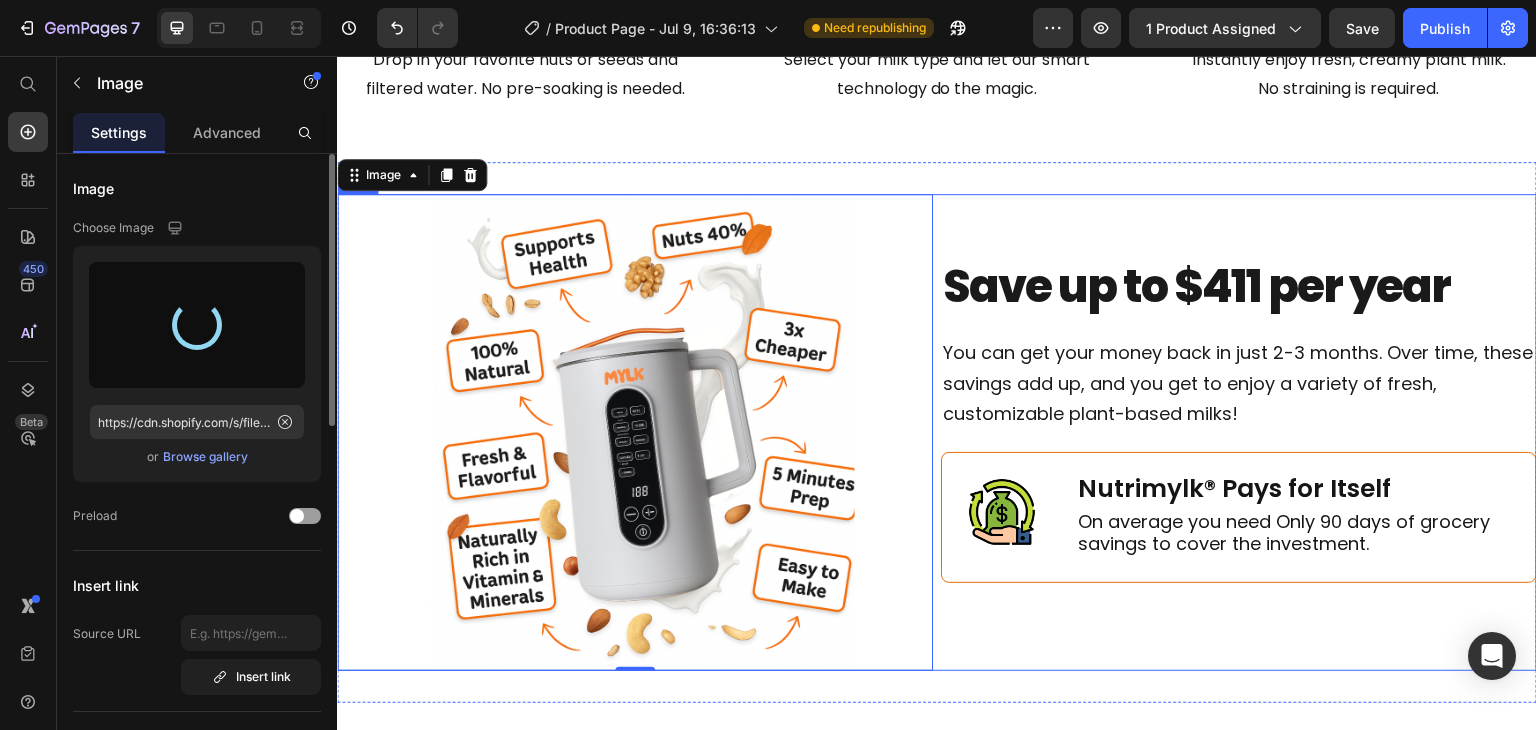 type on "https://cdn.shopify.com/s/files/1/0964/4533/3842/files/gempages_574671668476118128-1a231b3c-42d1-464c-934f-107959196109.png" 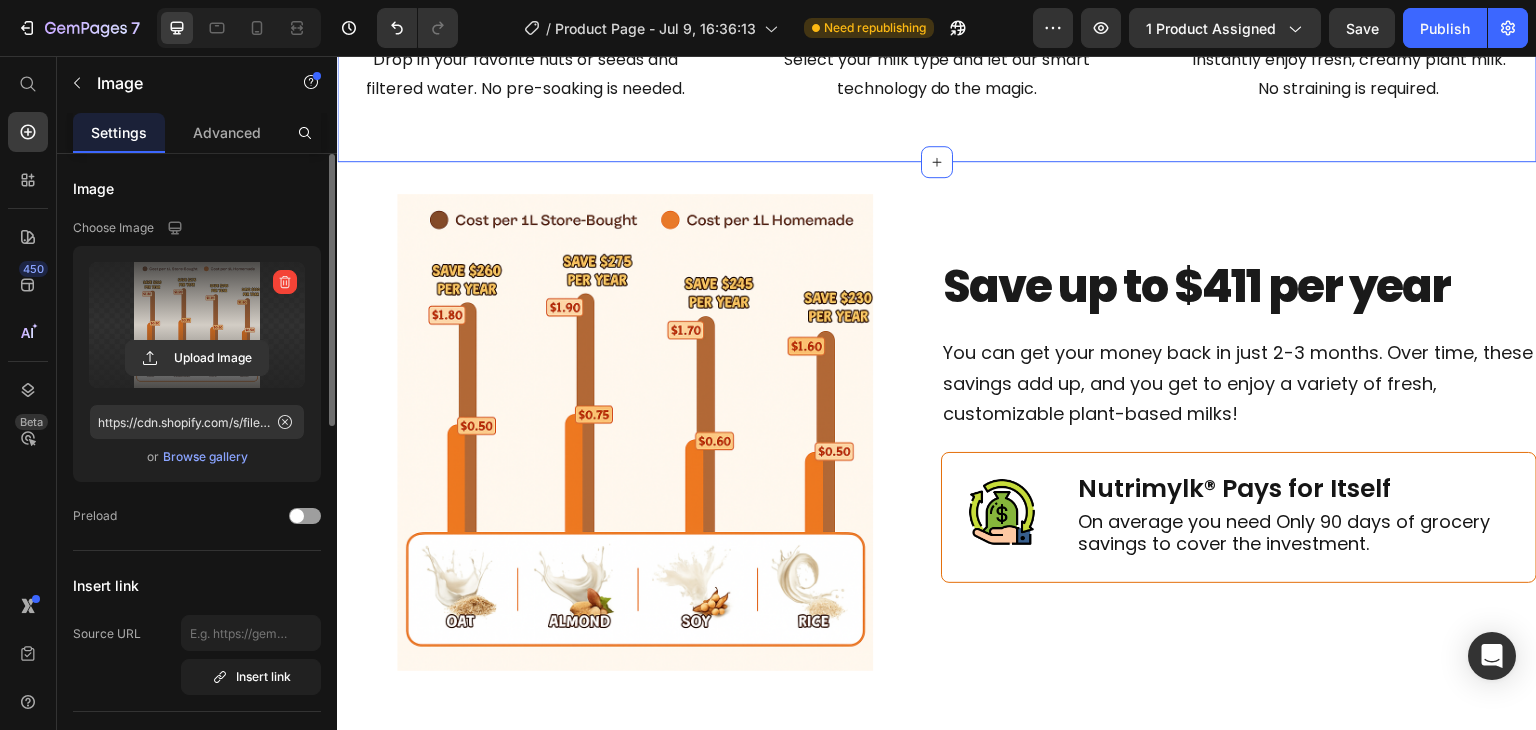 click on "Yes, It's Really Simple! Heading From Nuts to Milk in just 2 Minutes Heading Row Image 1. Add Ingredients Heading Drop in your favorite nuts or seeds and filtered water. No pre-soaking is needed. Text Block Row Image 2. Press Start Heading Select your milk type and let our smart technology do the magic. Text Block Row Image 3. Pour & Enjoy Heading Instantly enjoy fresh, creamy plant milk. No straining is required. Text Block Row Row Section 5   You can create reusable sections Create Theme Section AI Content Write with GemAI What would you like to describe here? Tone and Voice Persuasive Product Portable Smoothie Maker Show more Generate" at bounding box center (937, -219) 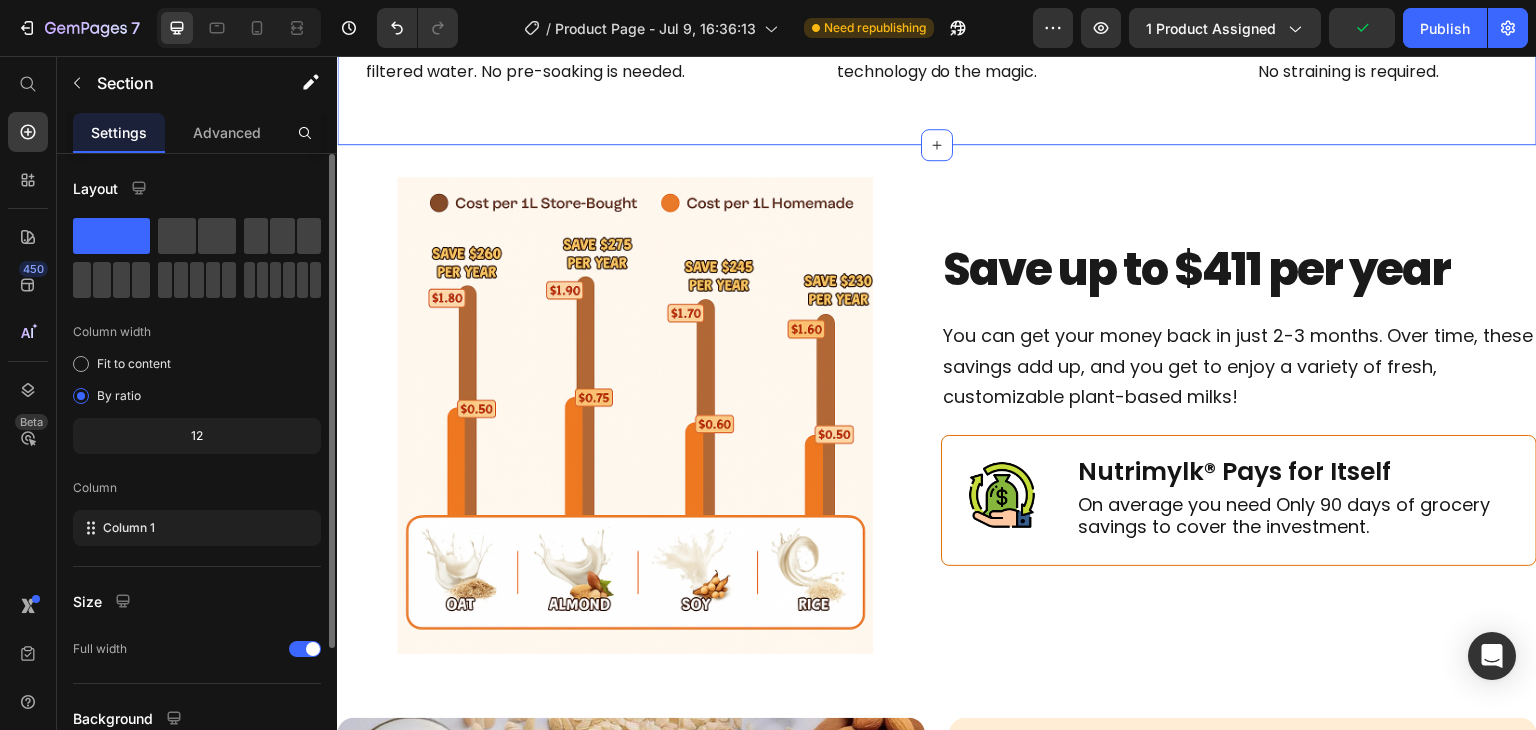 scroll, scrollTop: 3423, scrollLeft: 0, axis: vertical 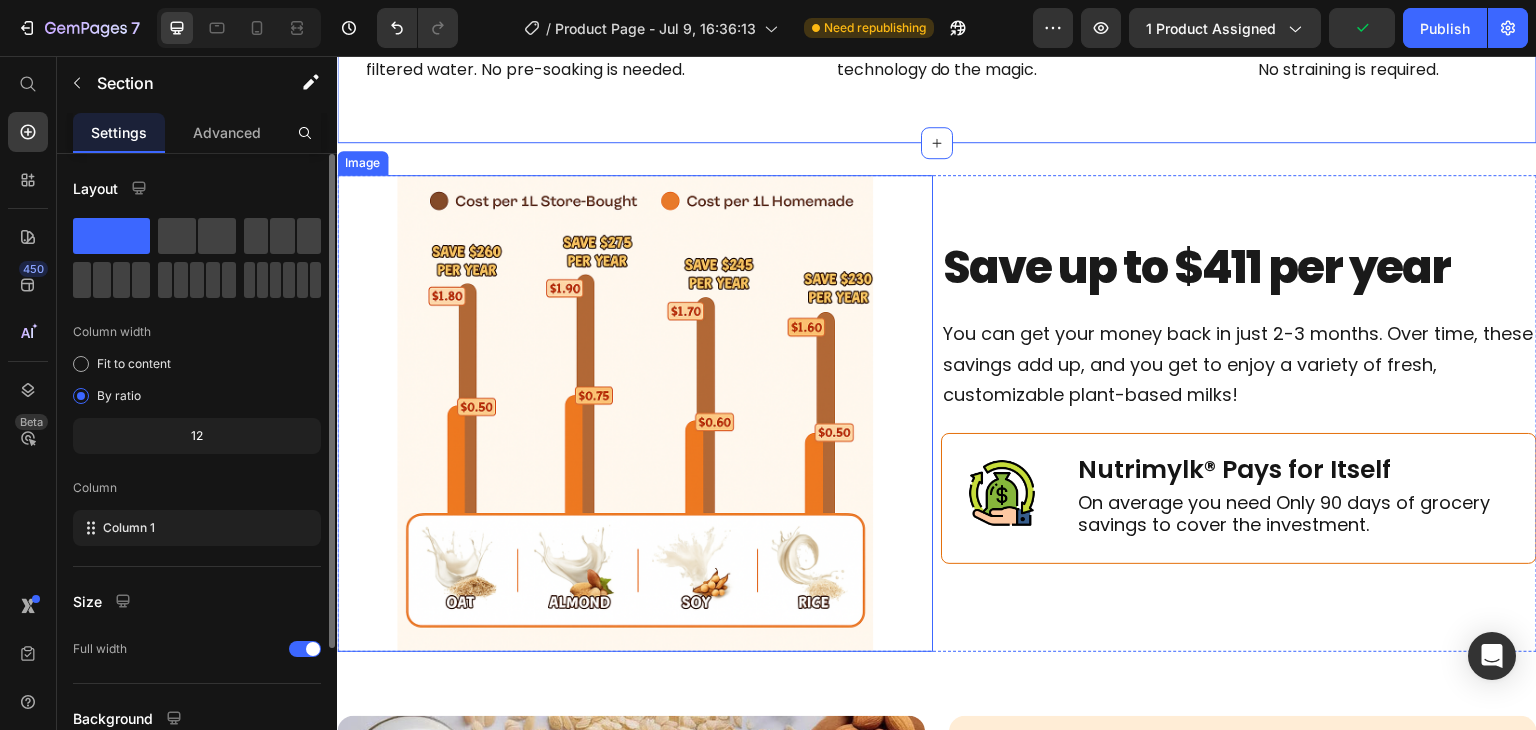 click at bounding box center [635, 413] 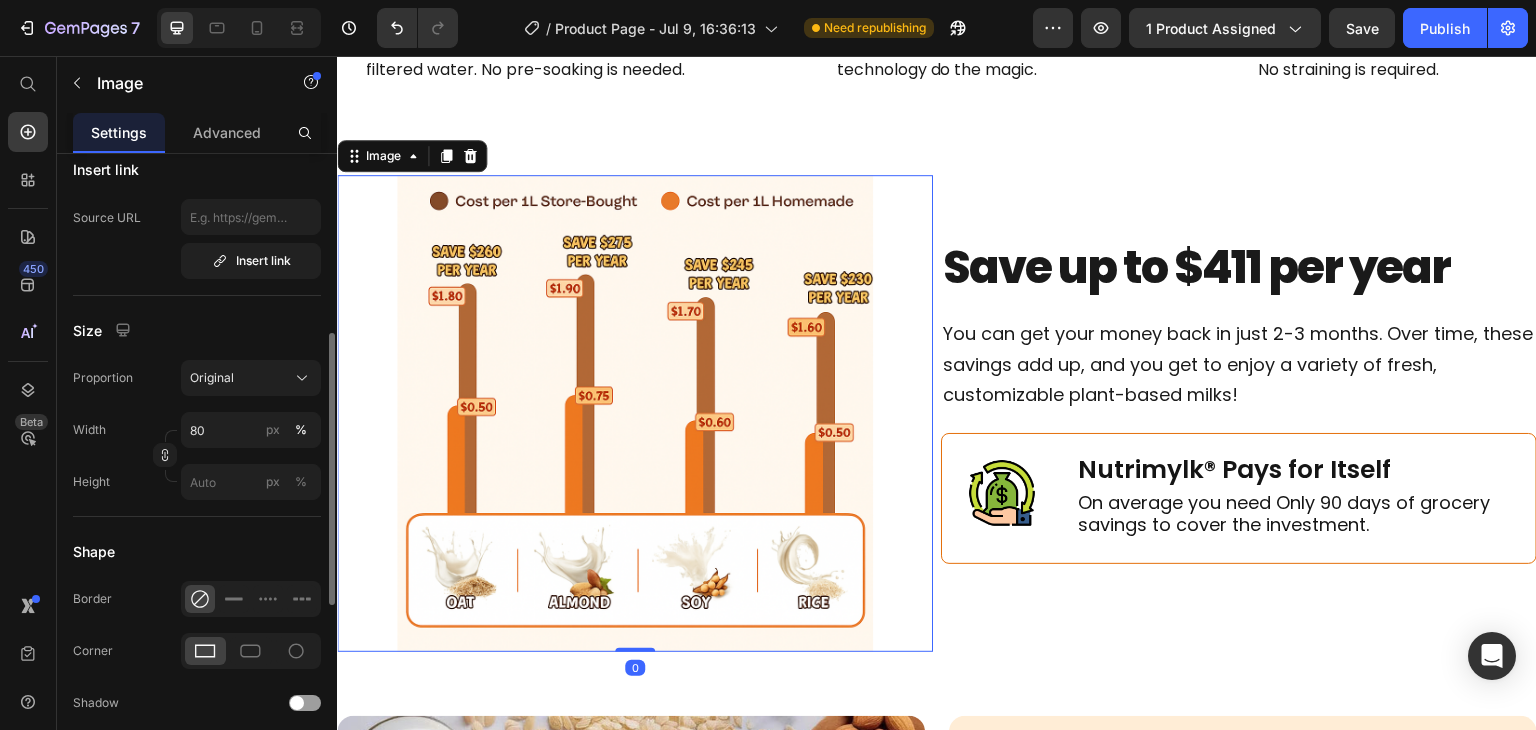 scroll, scrollTop: 416, scrollLeft: 0, axis: vertical 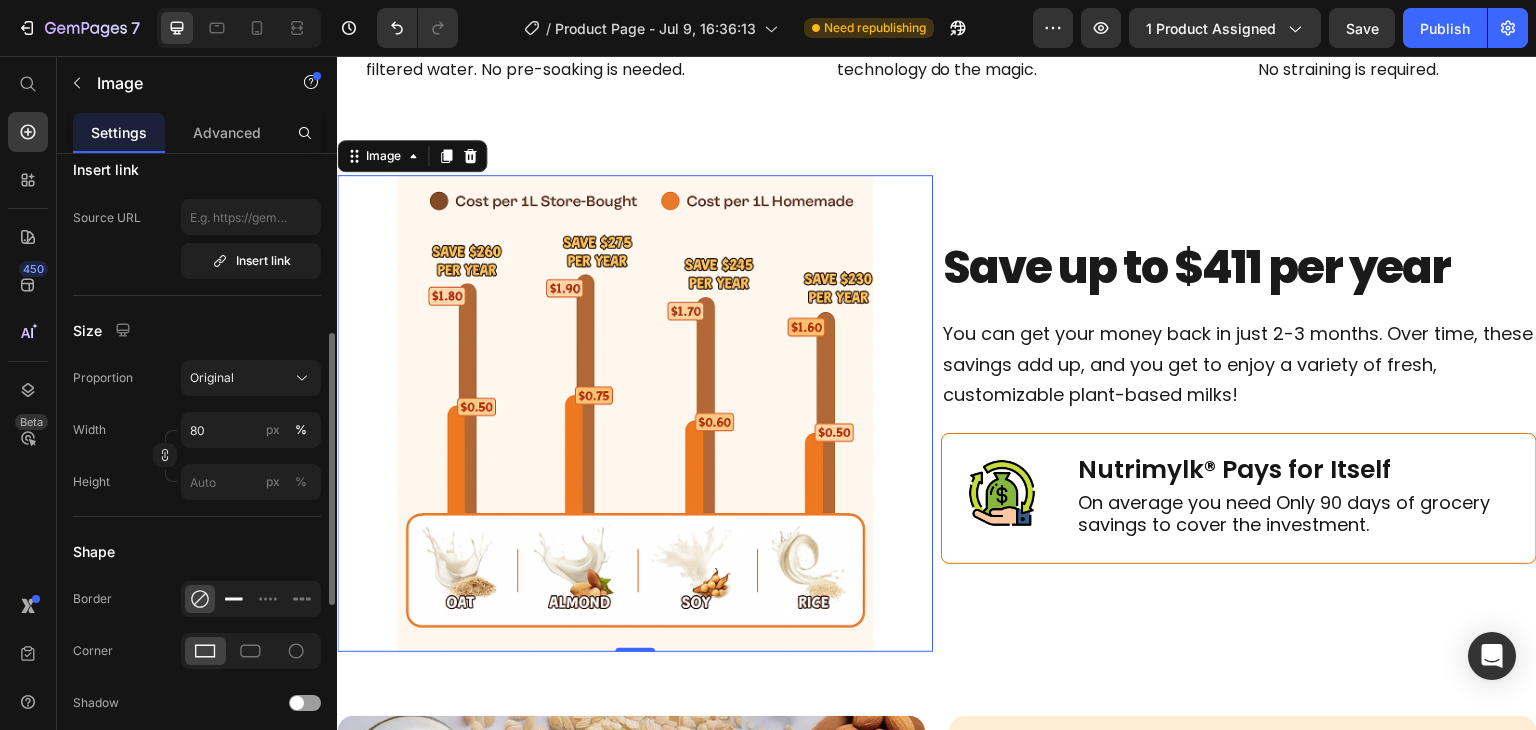 click 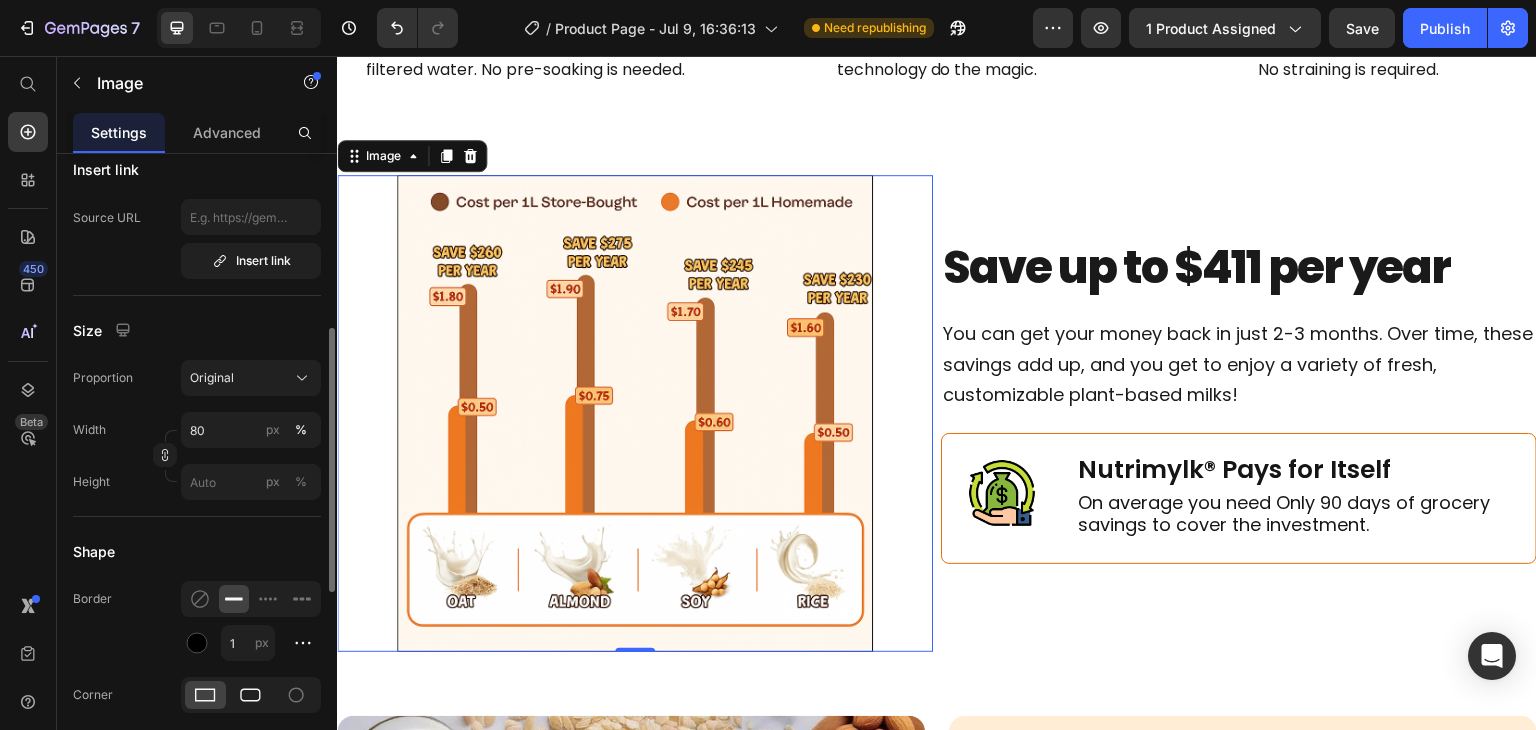 click 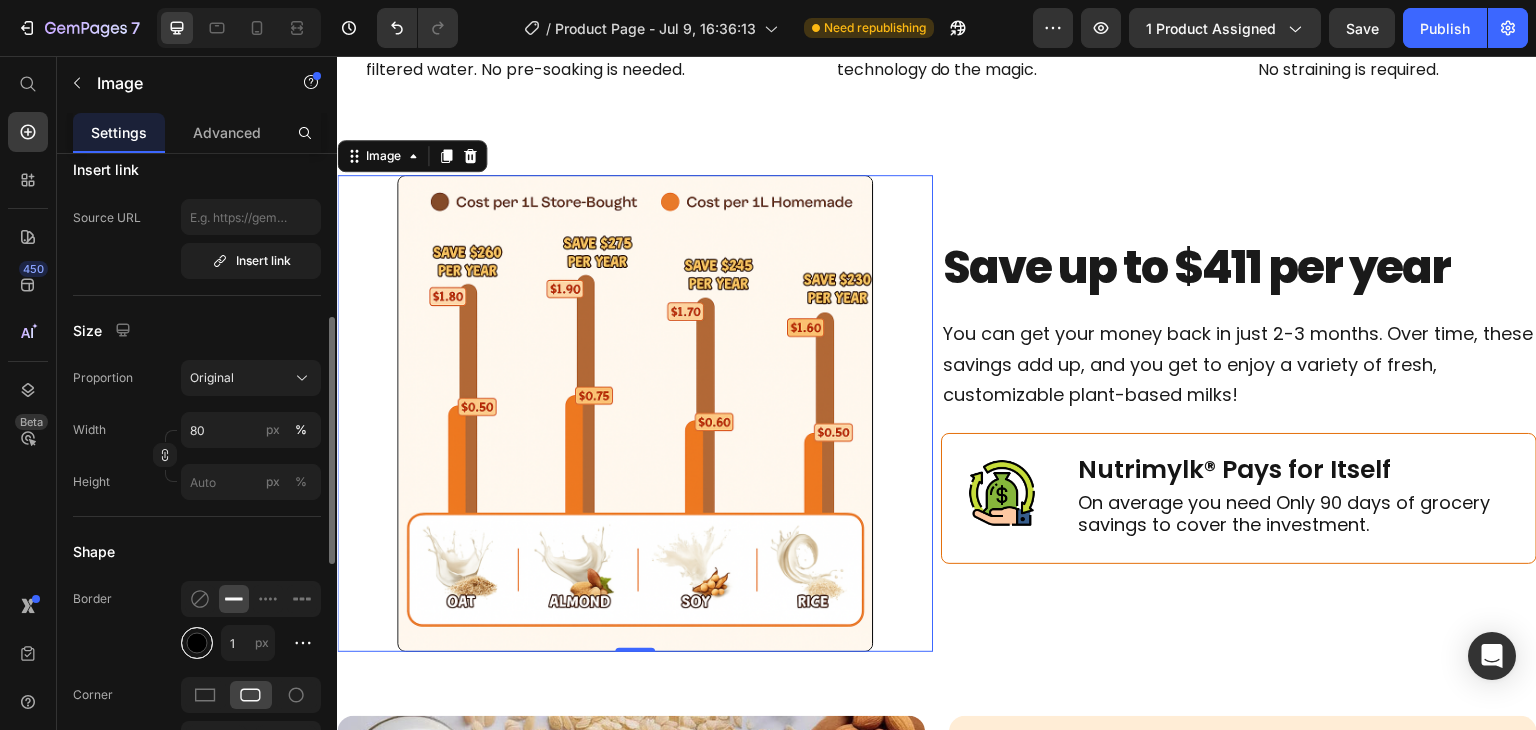 click at bounding box center (197, 643) 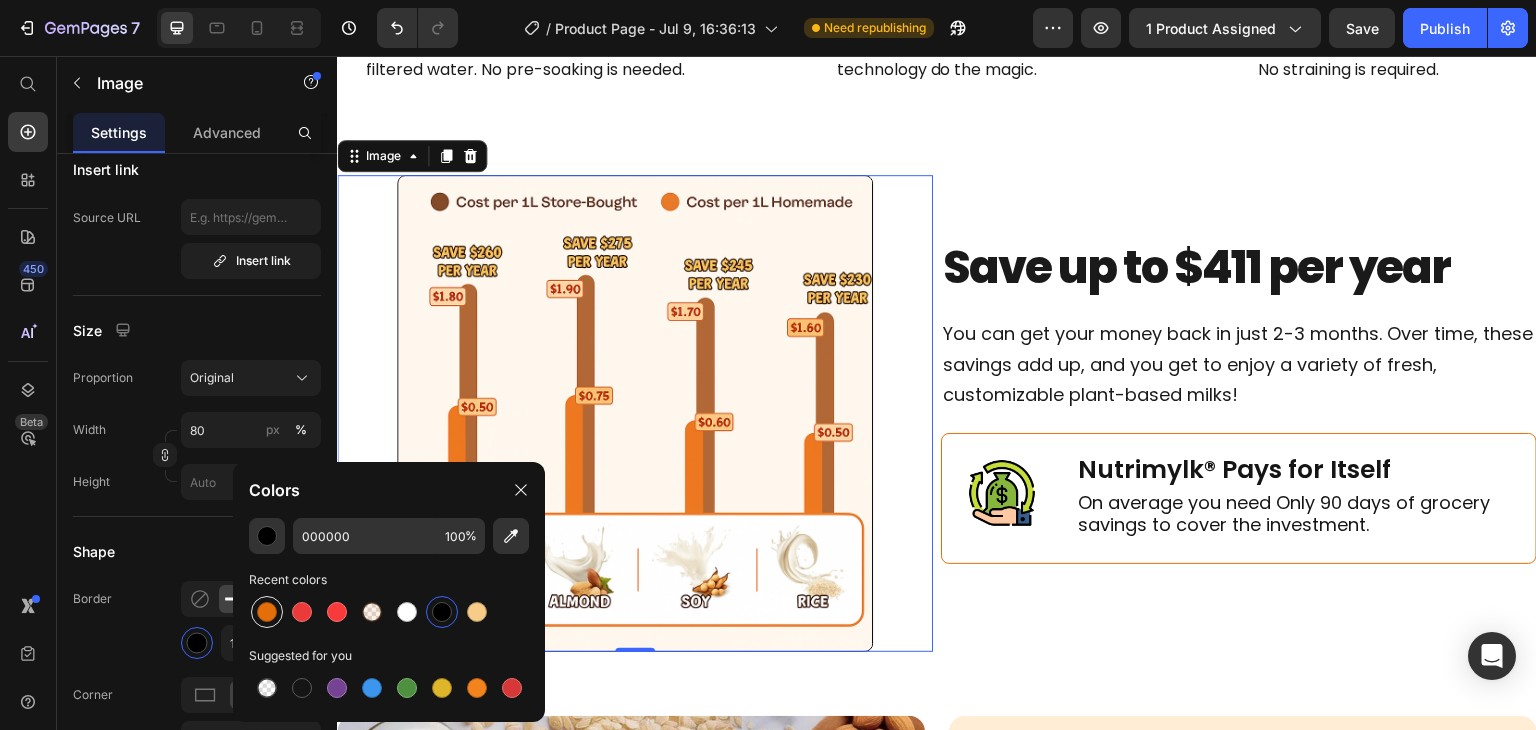 click at bounding box center [267, 612] 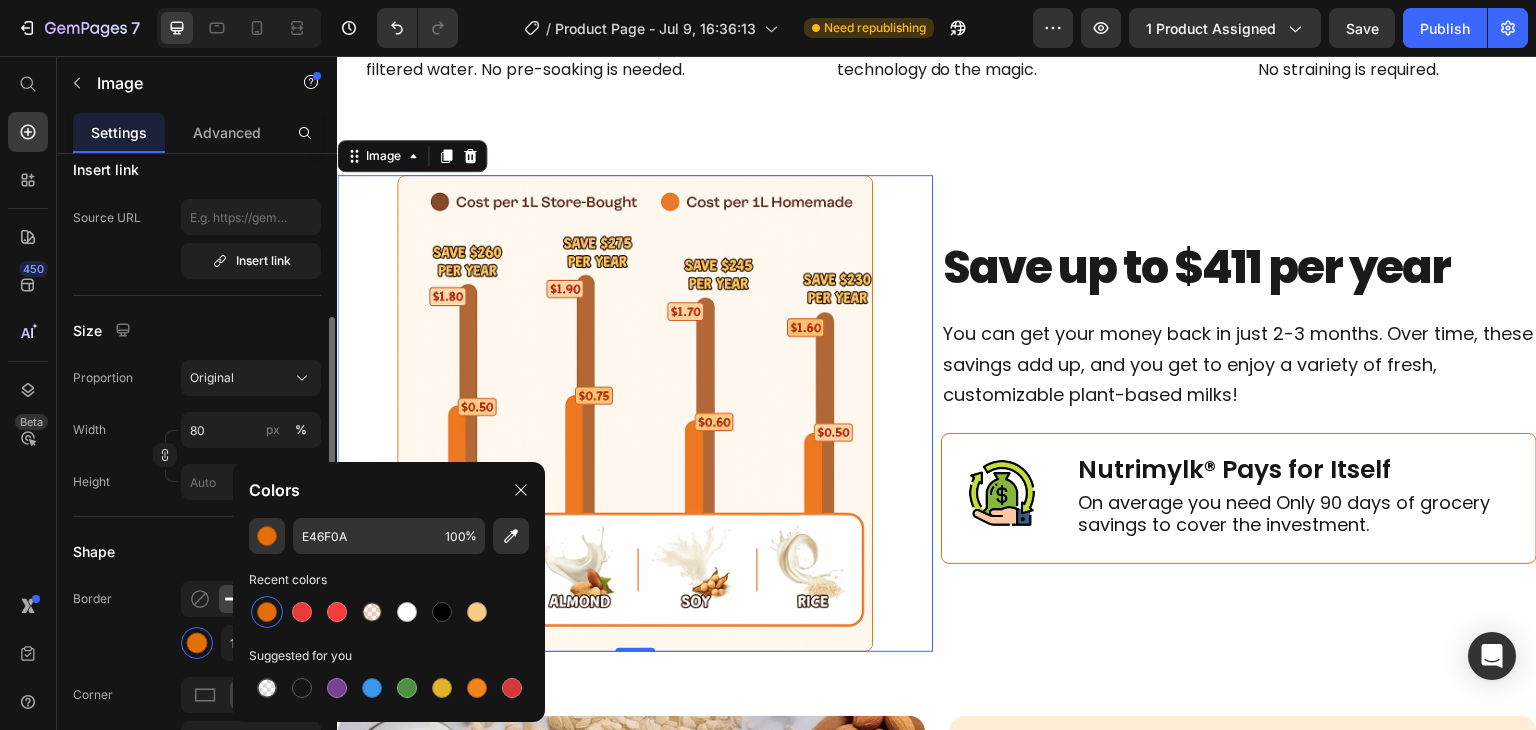 click on "Shape" at bounding box center [197, 551] 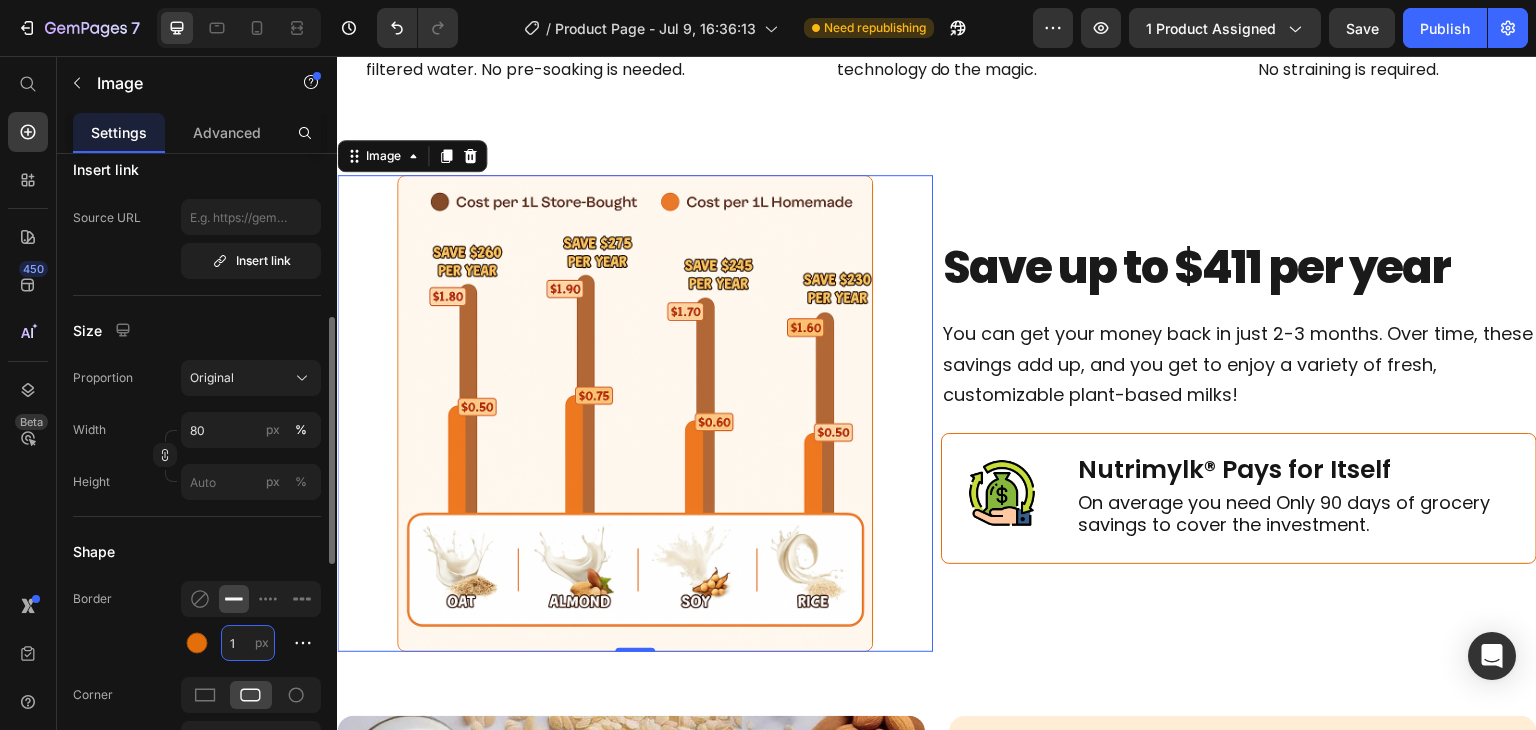 click on "1" at bounding box center (248, 643) 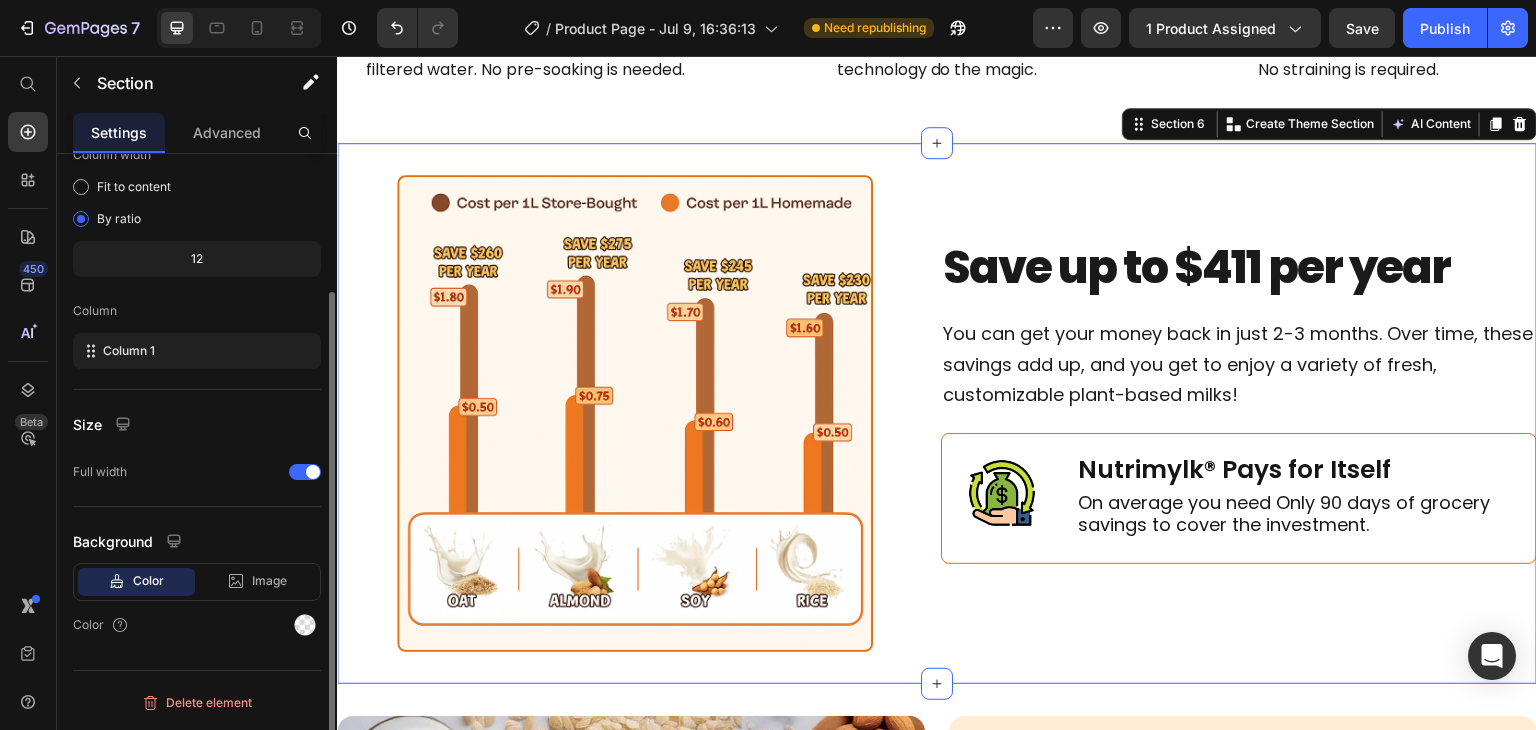 click on "Save up to $411 per year Heading You can get your money back in just 2-3 months. Over time, these savings add up, and you get to enjoy a variety of fresh, customizable plant-based milks! Text Block Image Nutrimylk® Pays for Itself Text Block On average you need Only 90 days of grocery savings to cover the investment. Text Block Row Row Image Row Section 6   You can create reusable sections Create Theme Section AI Content Write with GemAI What would you like to describe here? Tone and Voice Persuasive Product Portable Smoothie Maker Show more Generate" at bounding box center [937, 413] 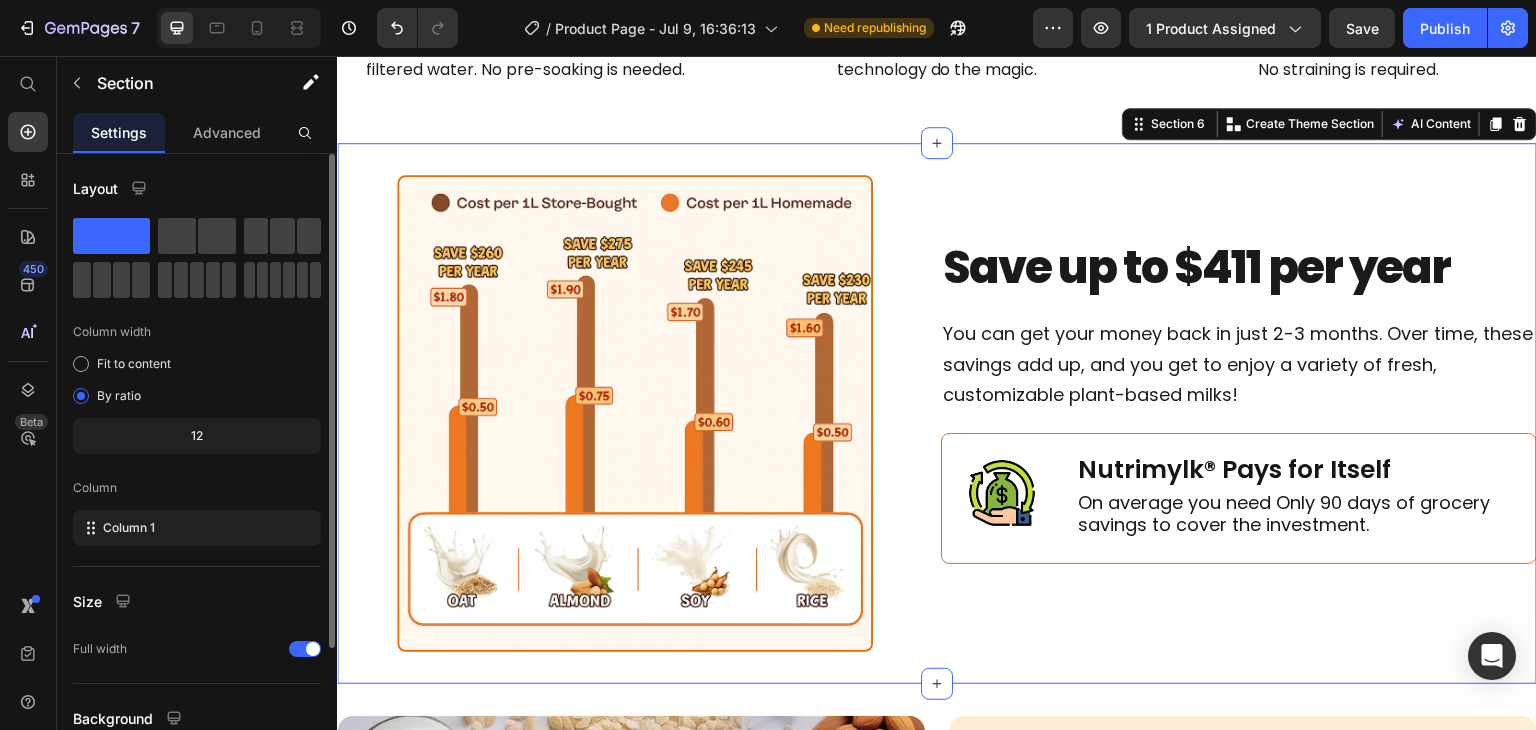 scroll, scrollTop: 0, scrollLeft: 0, axis: both 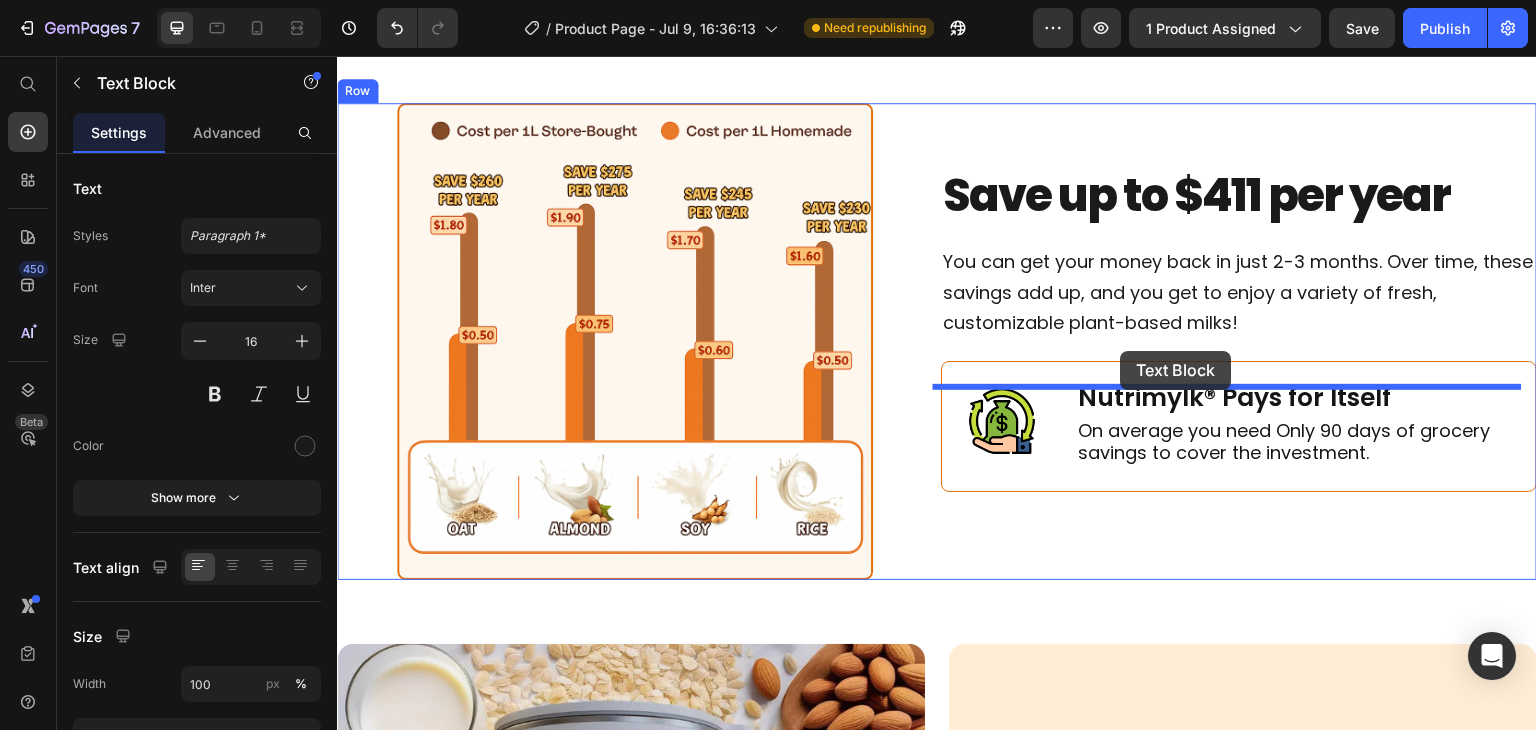 drag, startPoint x: 1379, startPoint y: 594, endPoint x: 1121, endPoint y: 350, distance: 355.10562 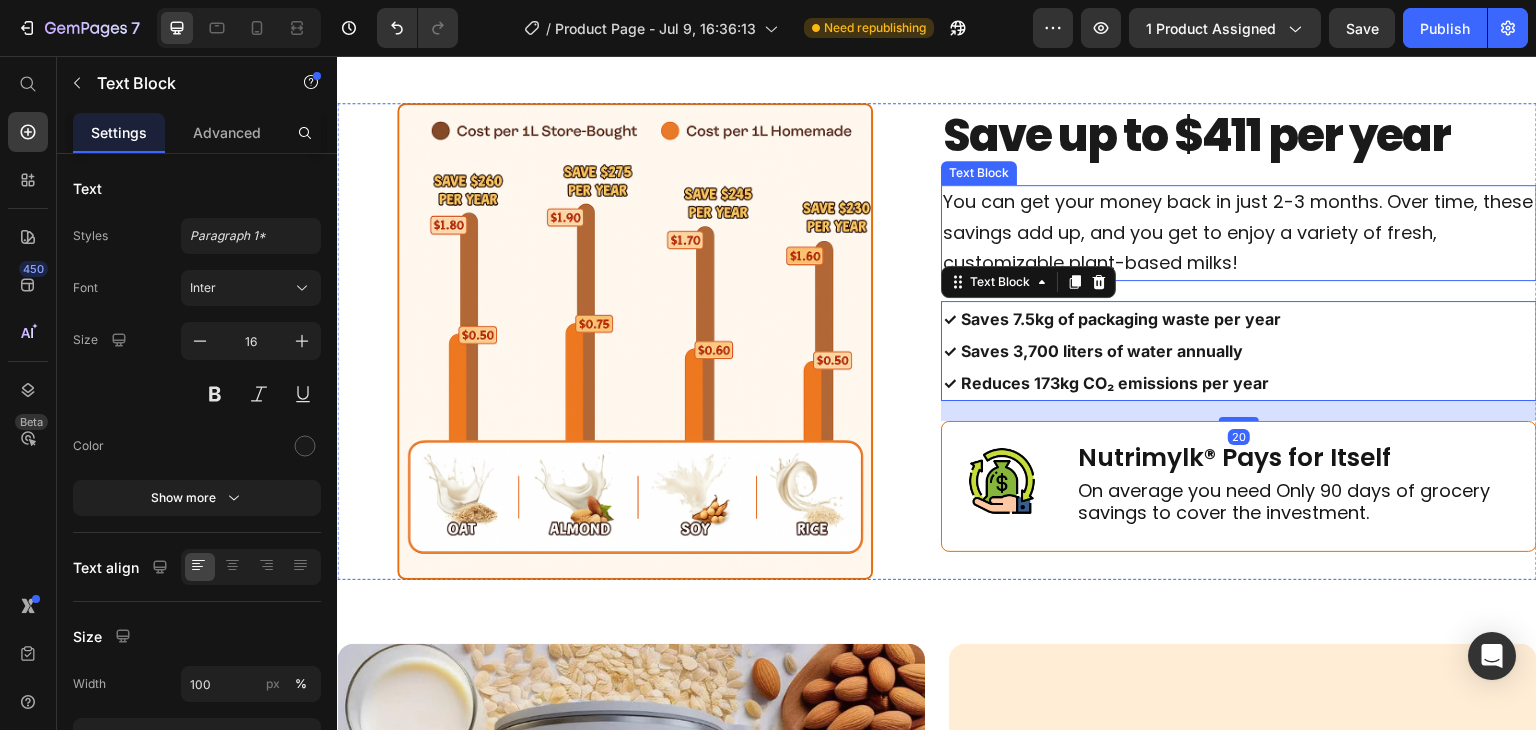 click on "You can get your money back in just 2-3 months. Over time, these savings add up, and you get to enjoy a variety of fresh, customizable plant-based milks!" at bounding box center (1239, 233) 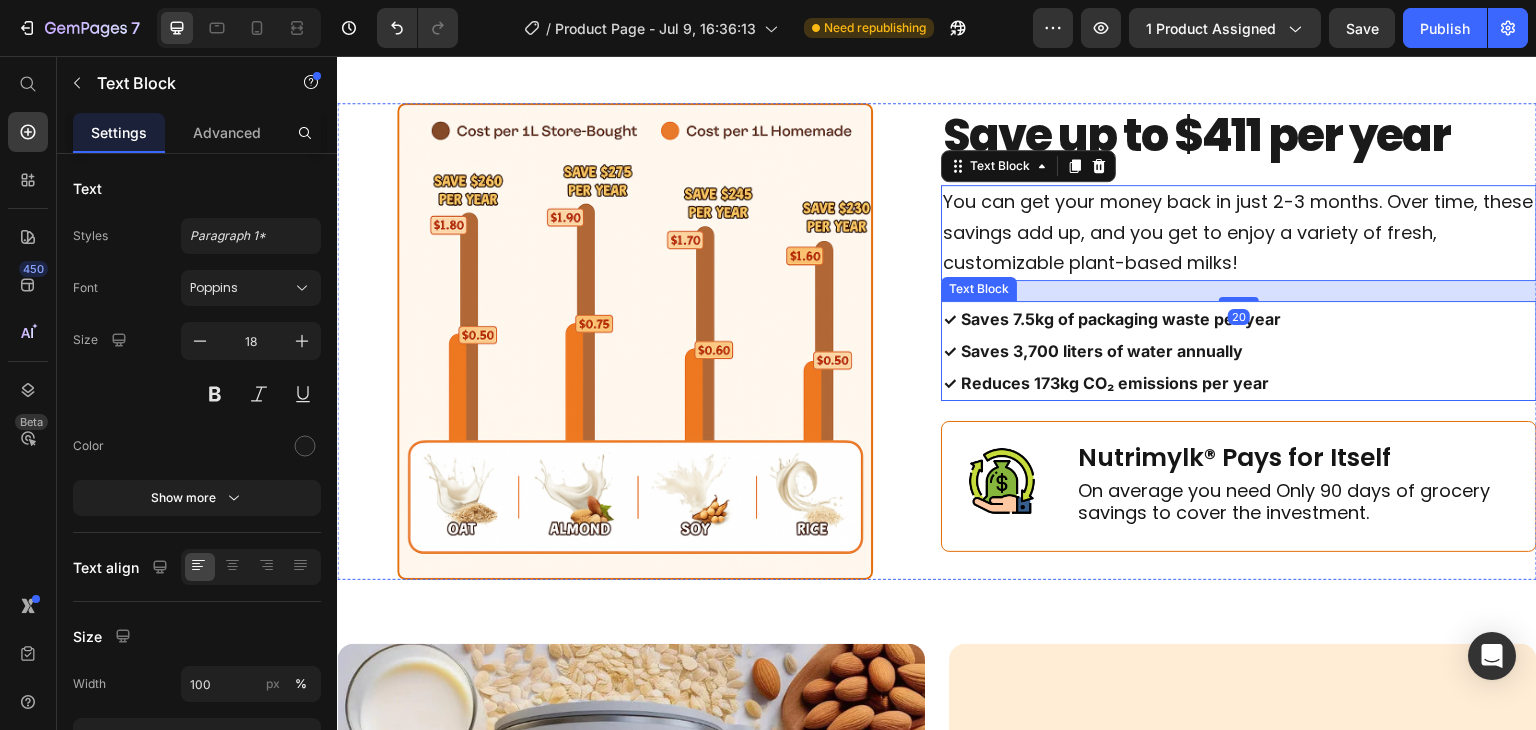 click on "✓ Saves 3,700 liters of water annually" at bounding box center (1239, 351) 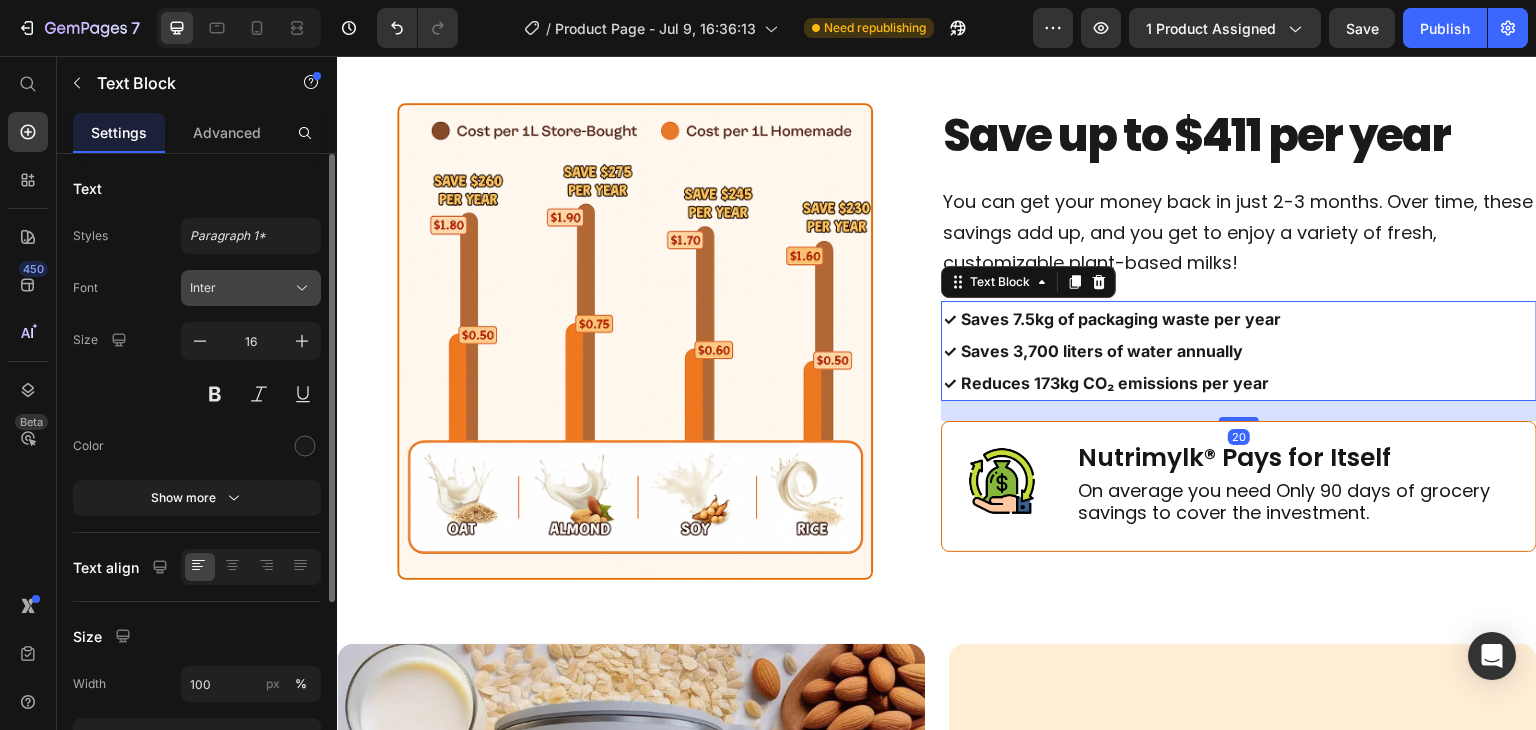 click on "Inter" at bounding box center (241, 288) 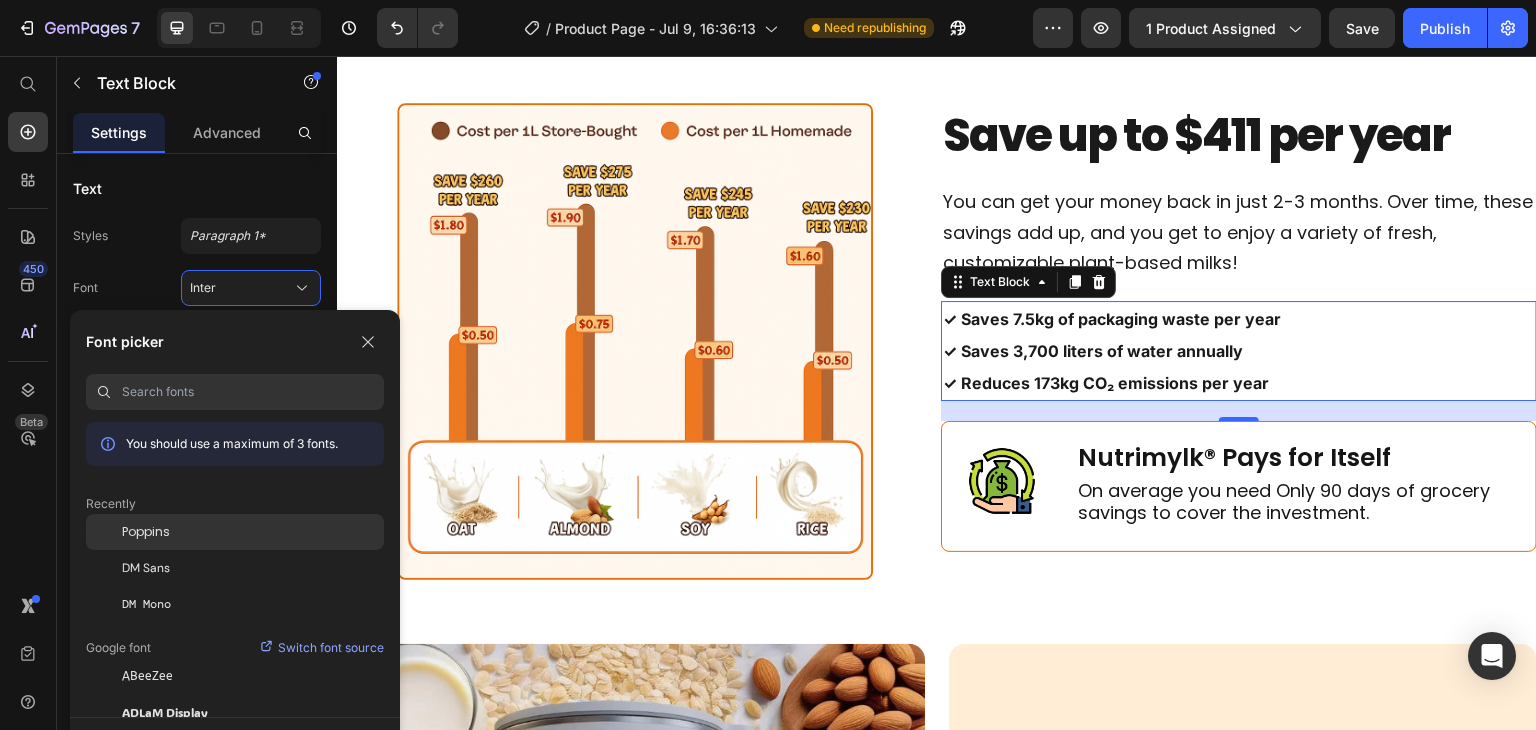 click on "Poppins" 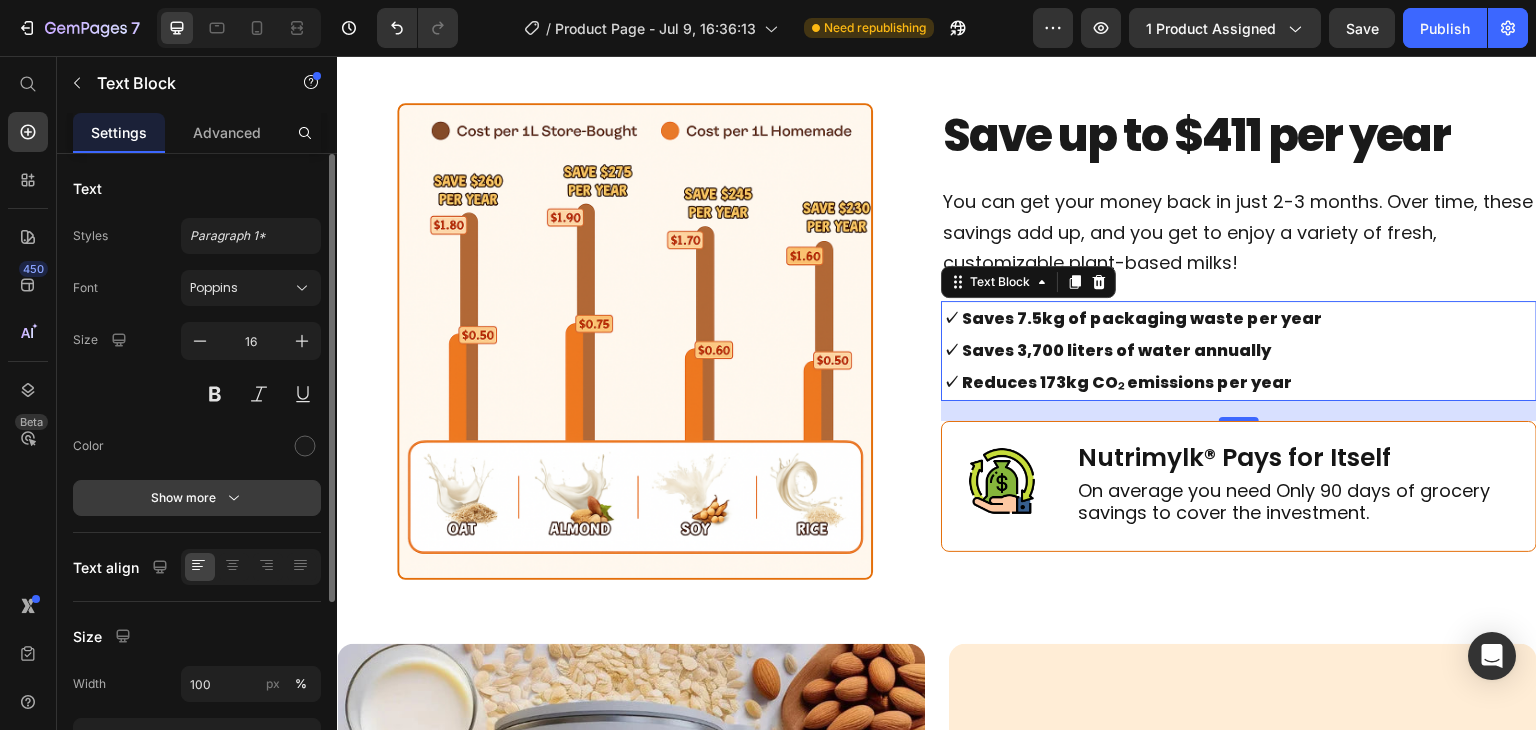 click on "Show more" at bounding box center [197, 498] 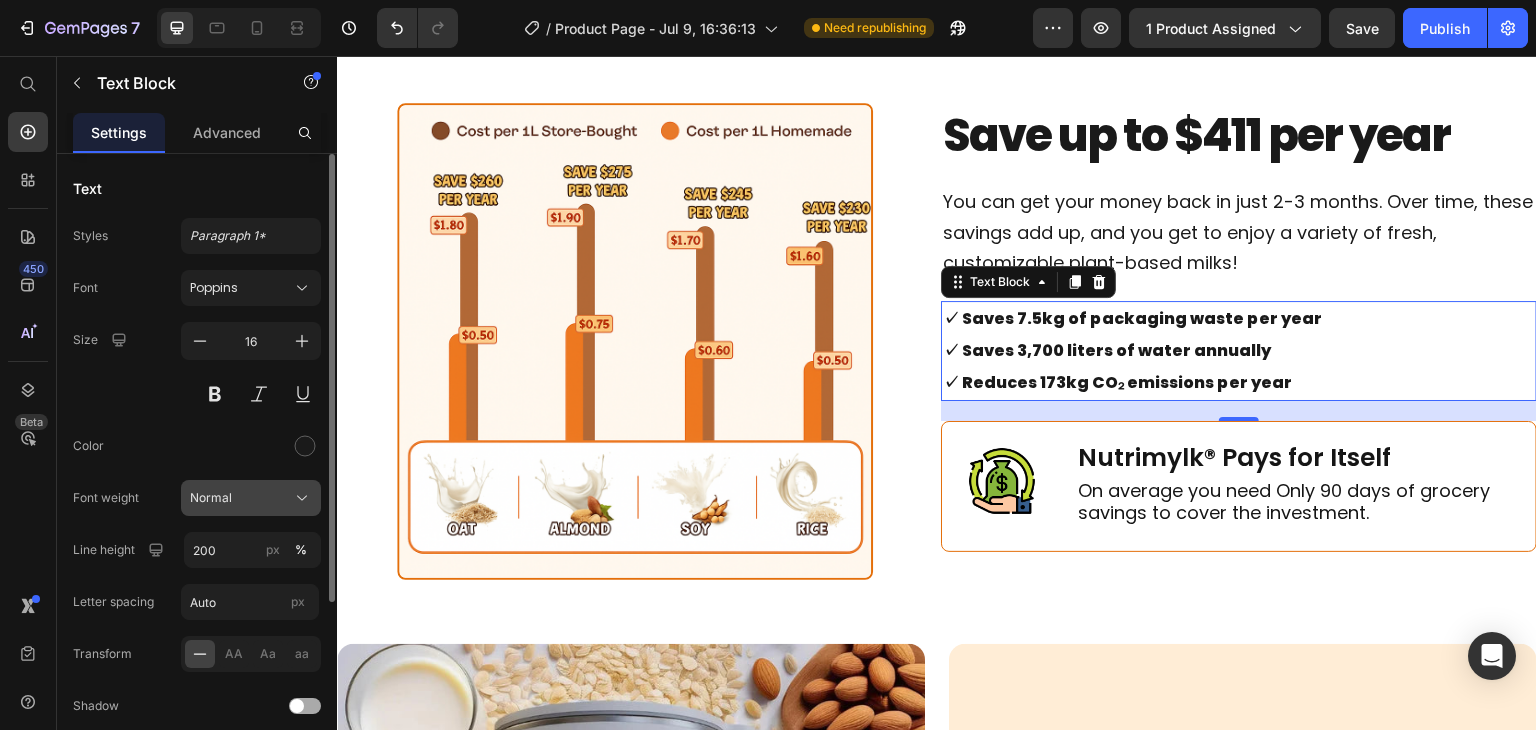 click on "Normal" 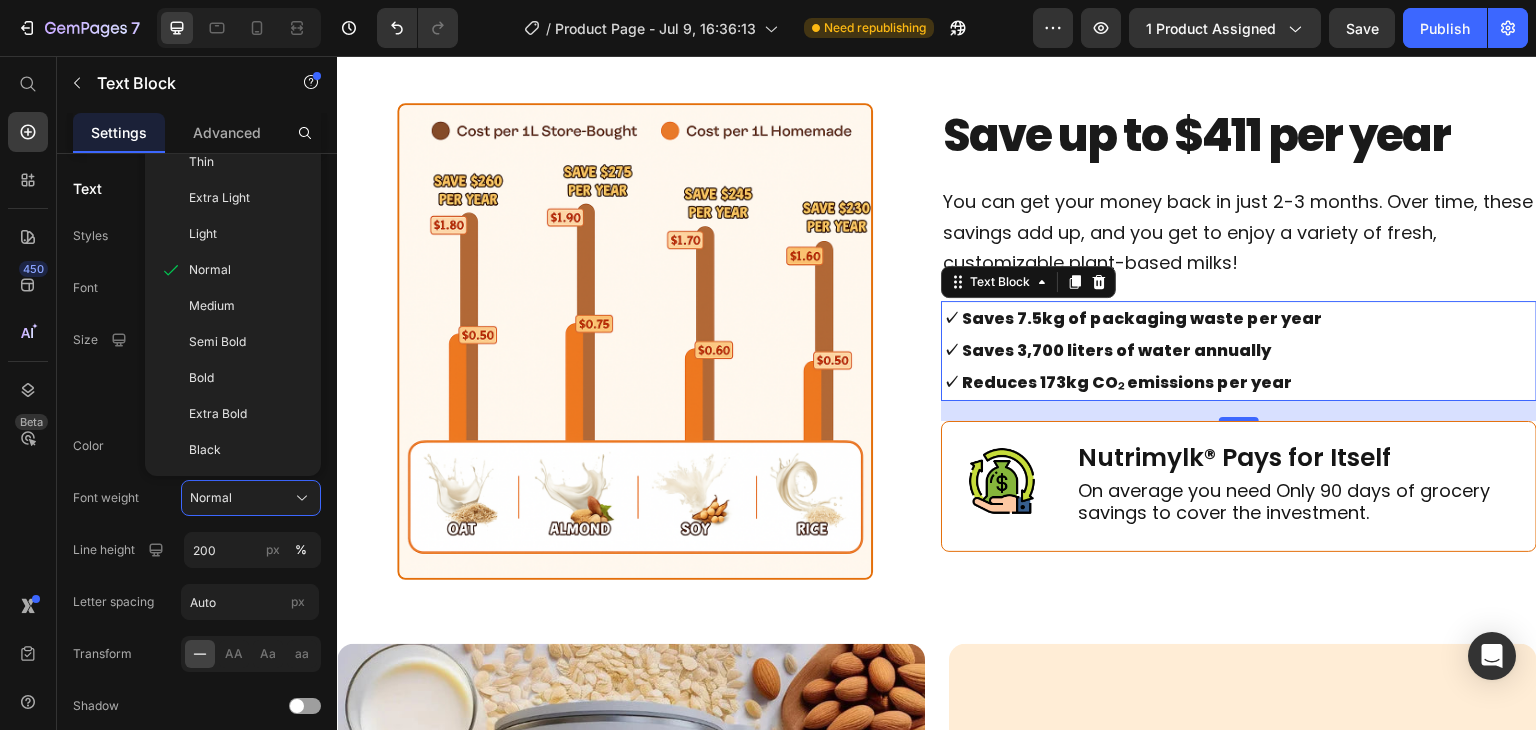 click on "✓ Saves 3,700 liters of water annually" at bounding box center [1107, 350] 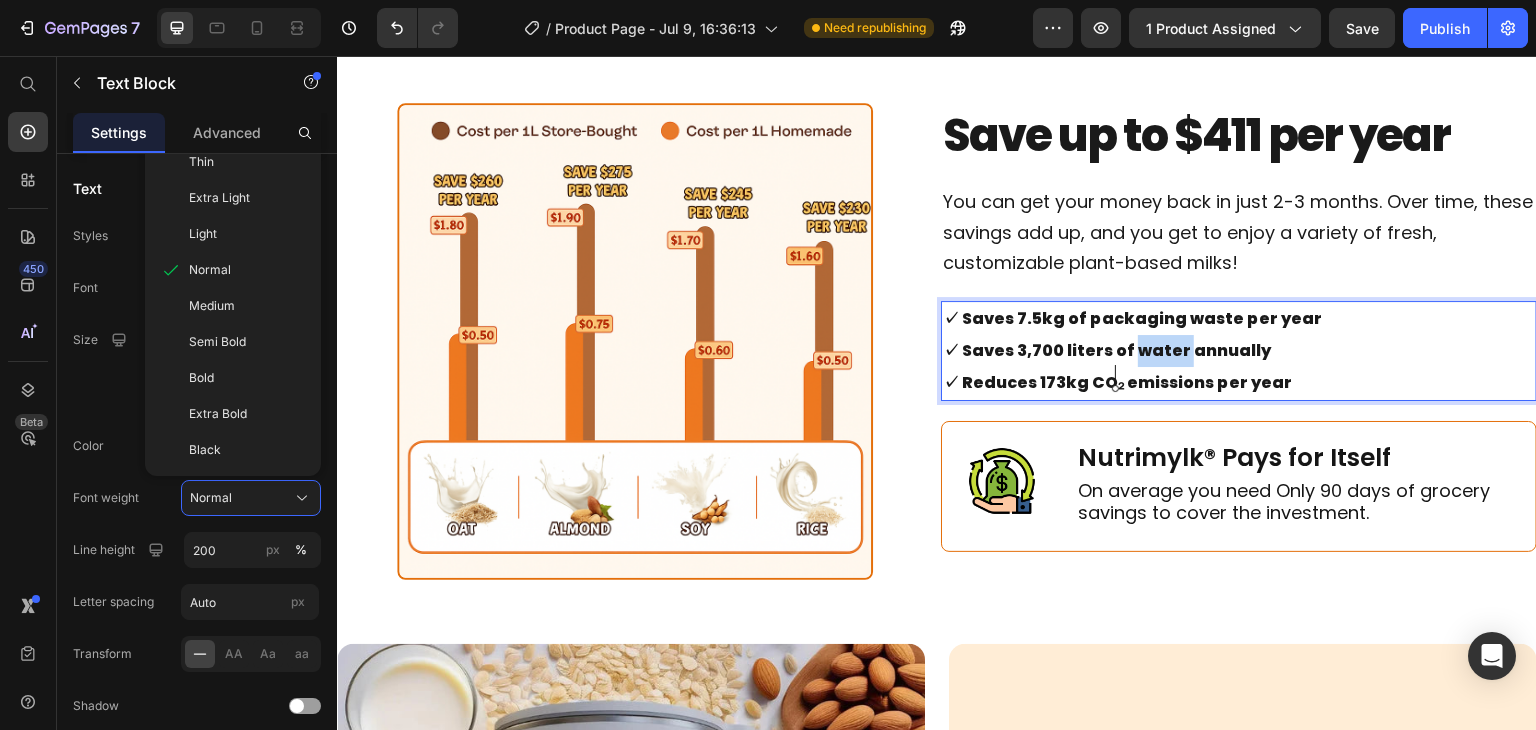 click on "✓ Saves 3,700 liters of water annually" at bounding box center (1107, 350) 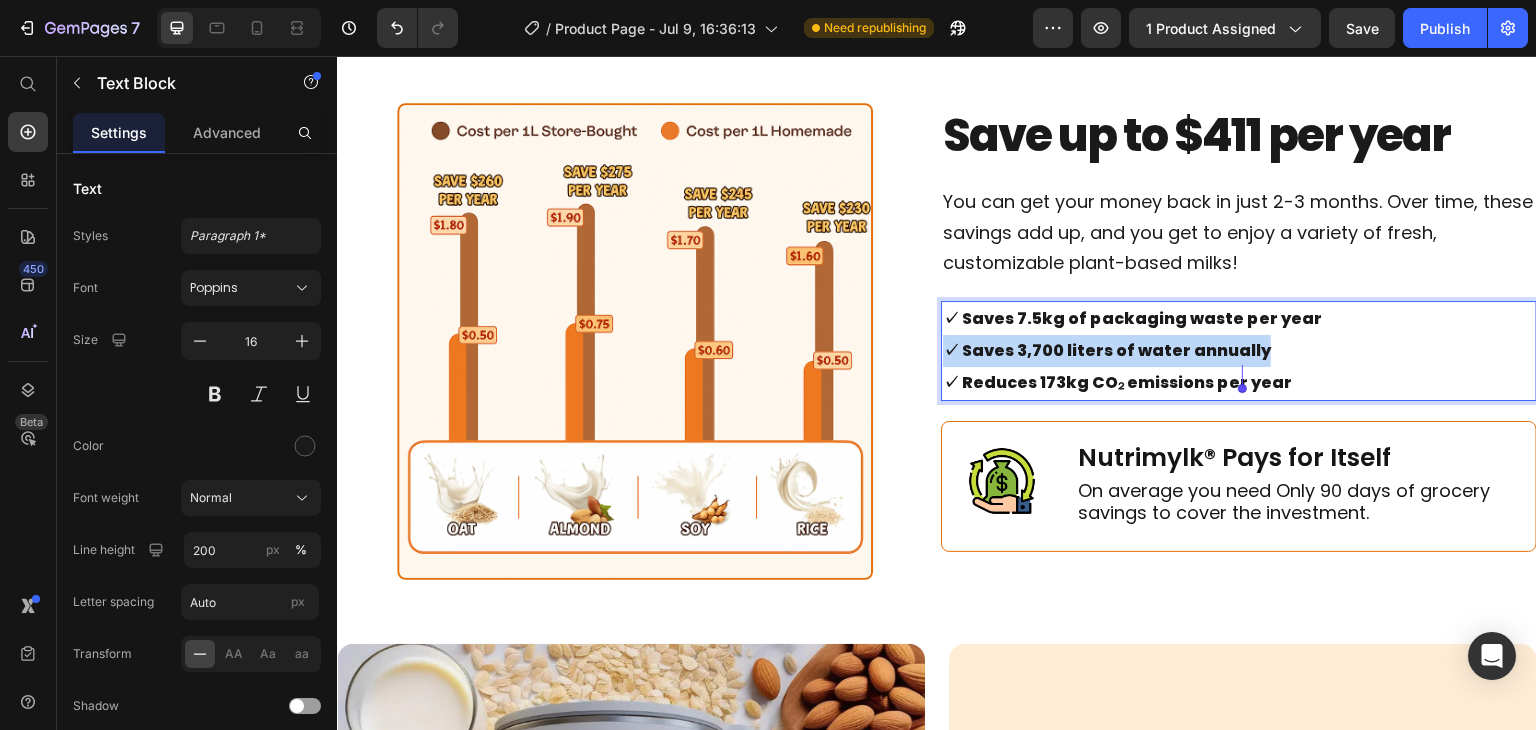 click on "✓ Saves 3,700 liters of water annually" at bounding box center (1107, 350) 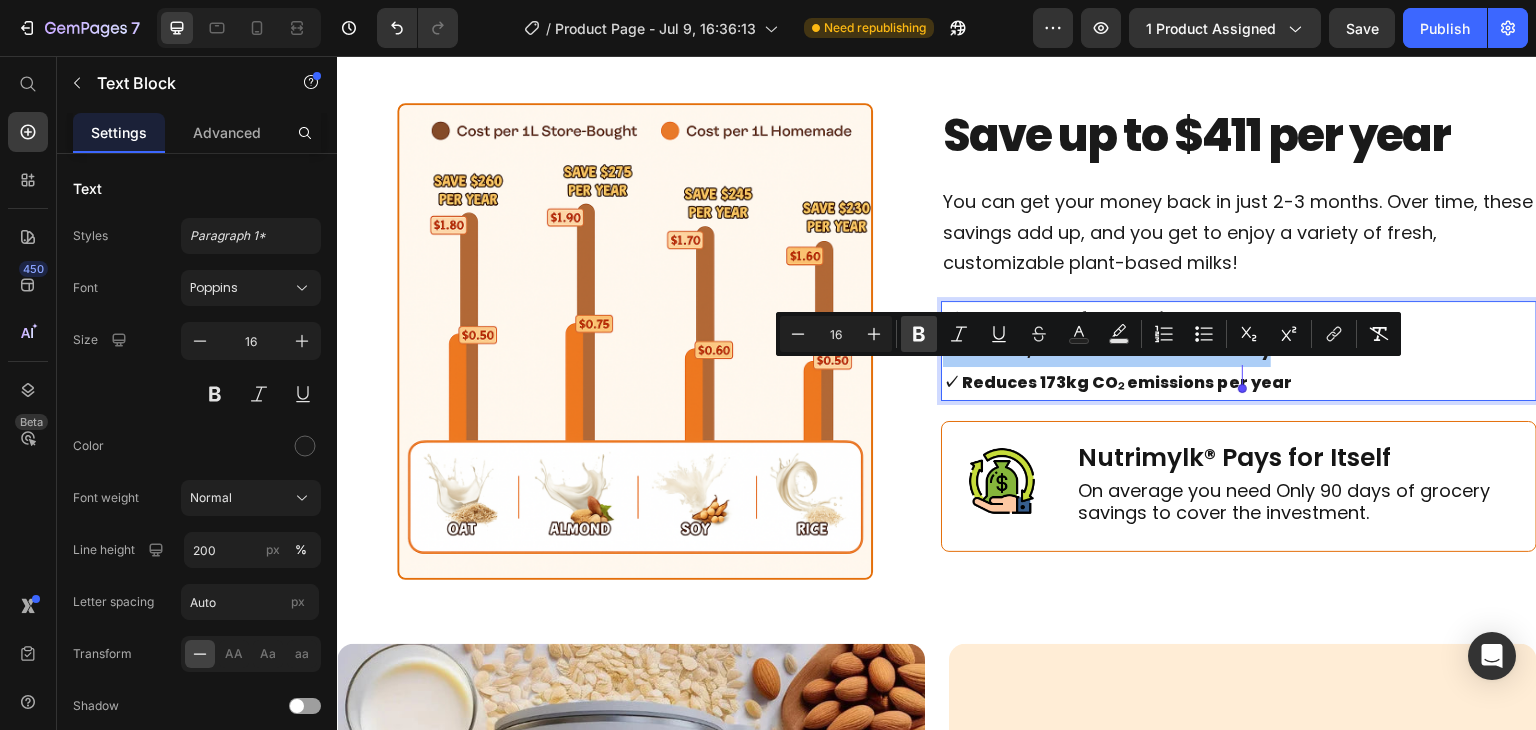 click on "Bold" at bounding box center [919, 334] 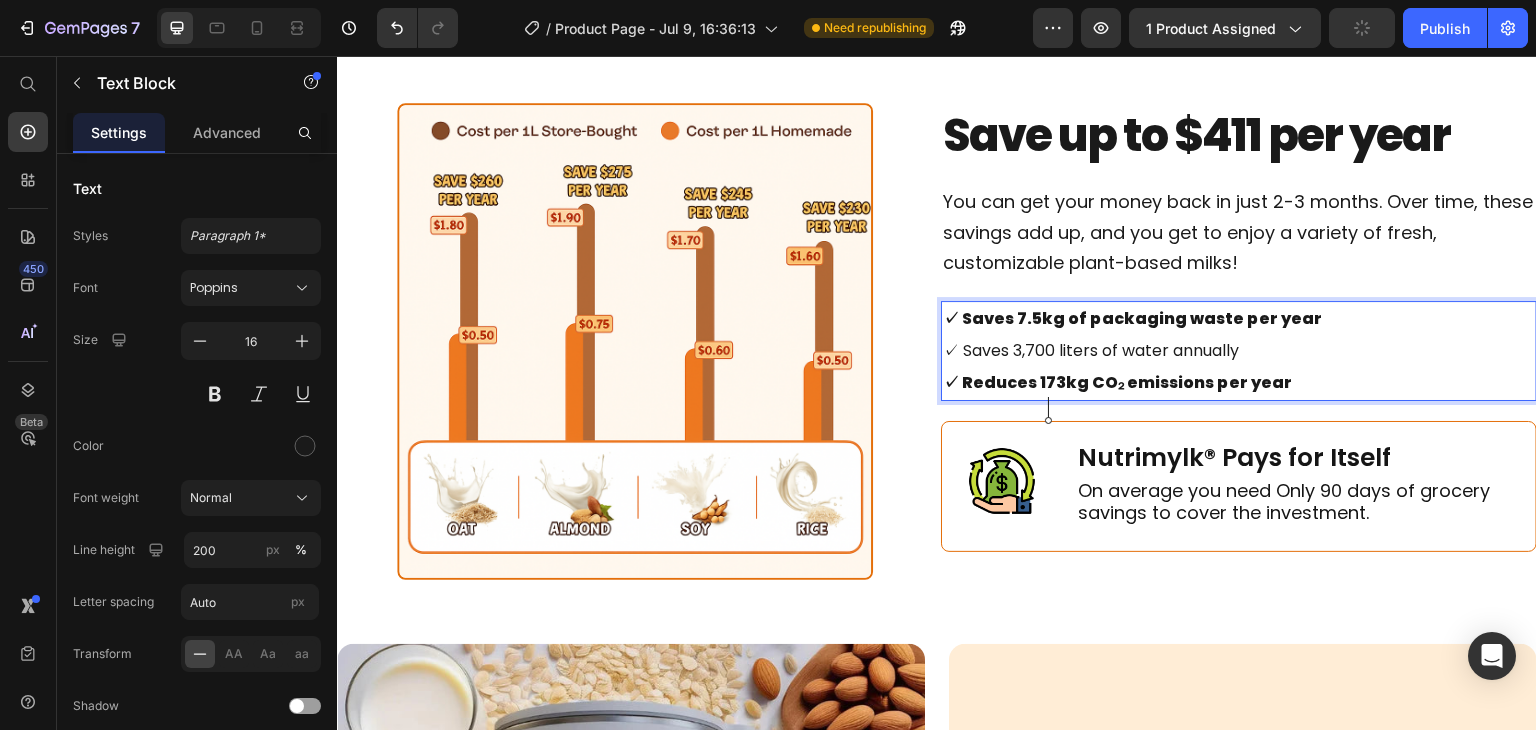 click on "✓ Reduces 173kg CO₂ emissions per year" at bounding box center (1117, 382) 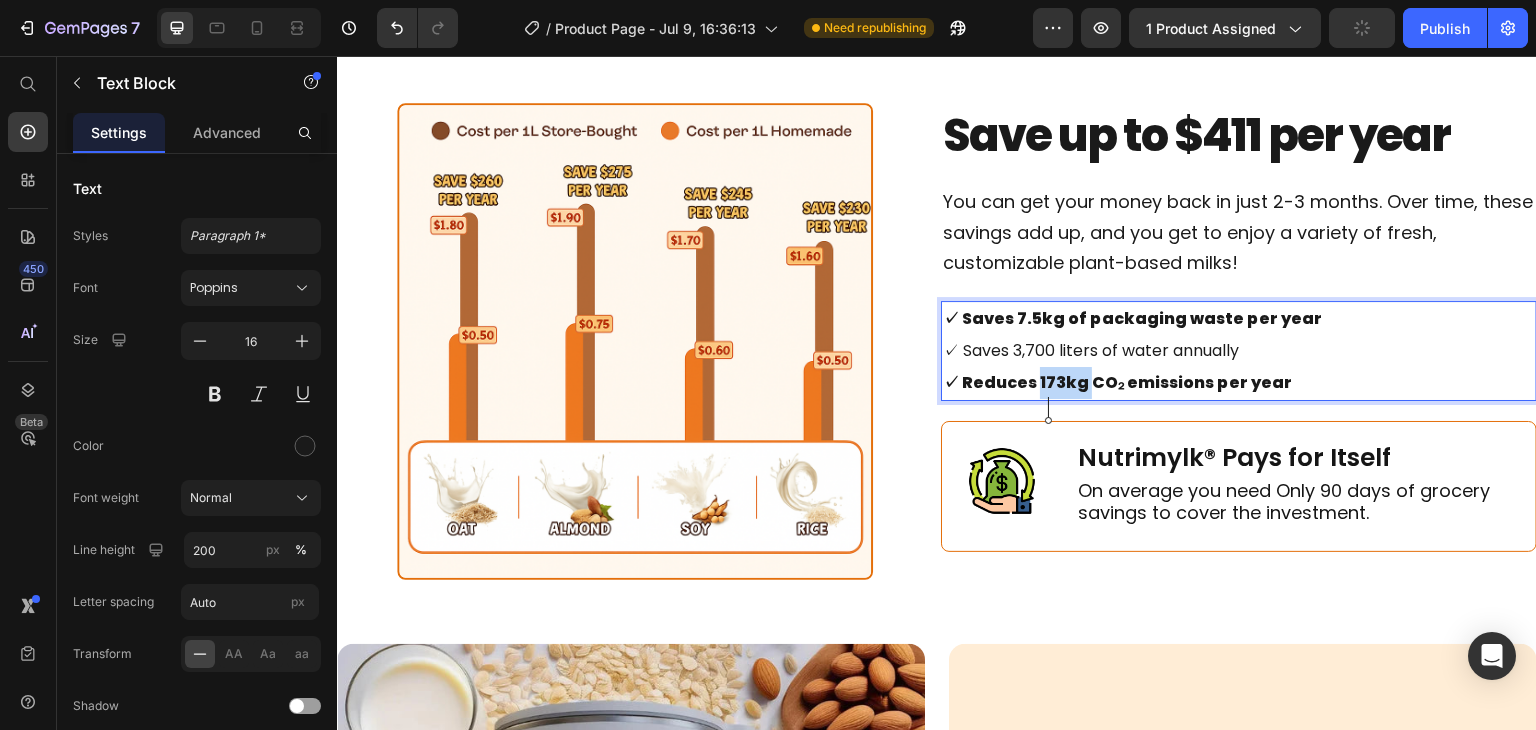 click on "✓ Reduces 173kg CO₂ emissions per year" at bounding box center [1117, 382] 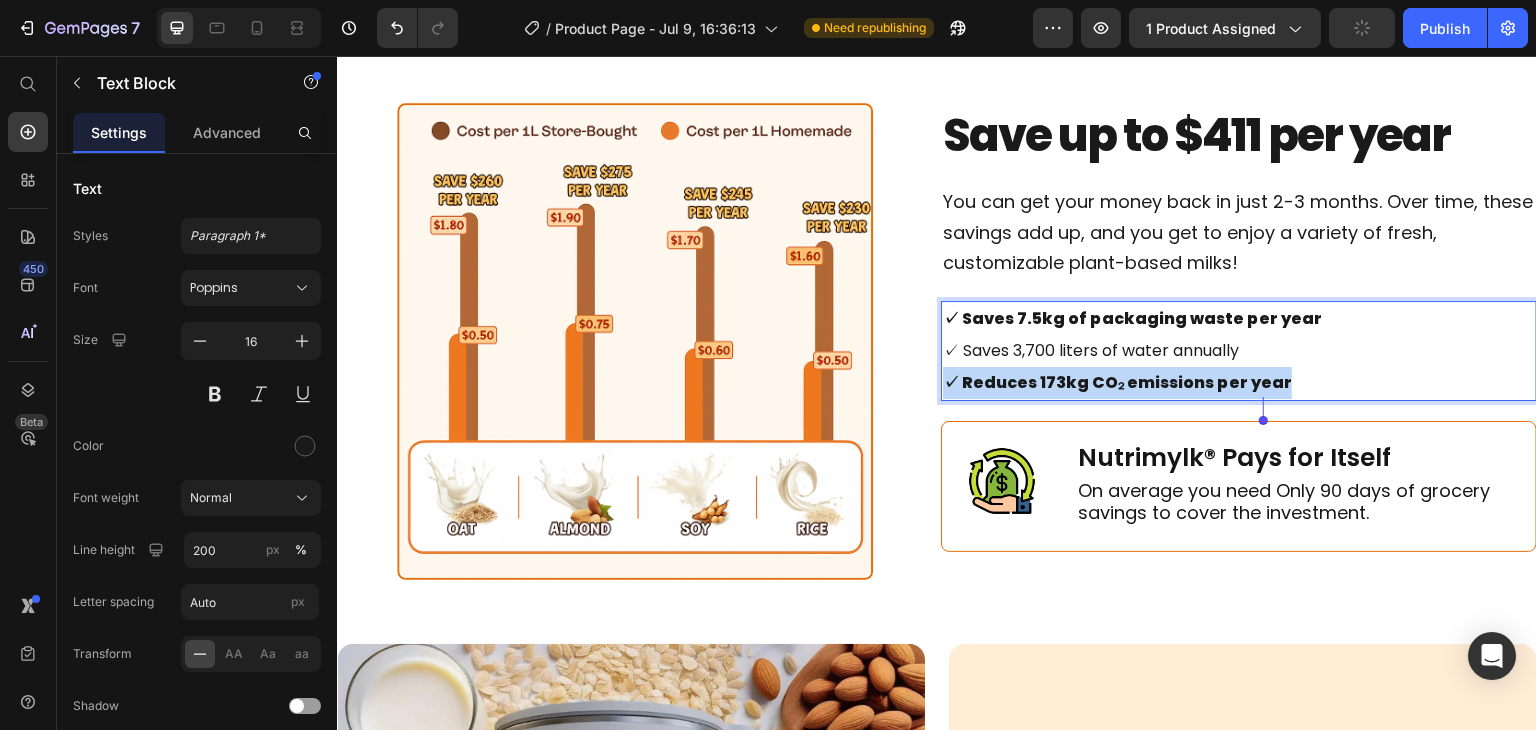 click on "✓ Reduces 173kg CO₂ emissions per year" at bounding box center [1117, 382] 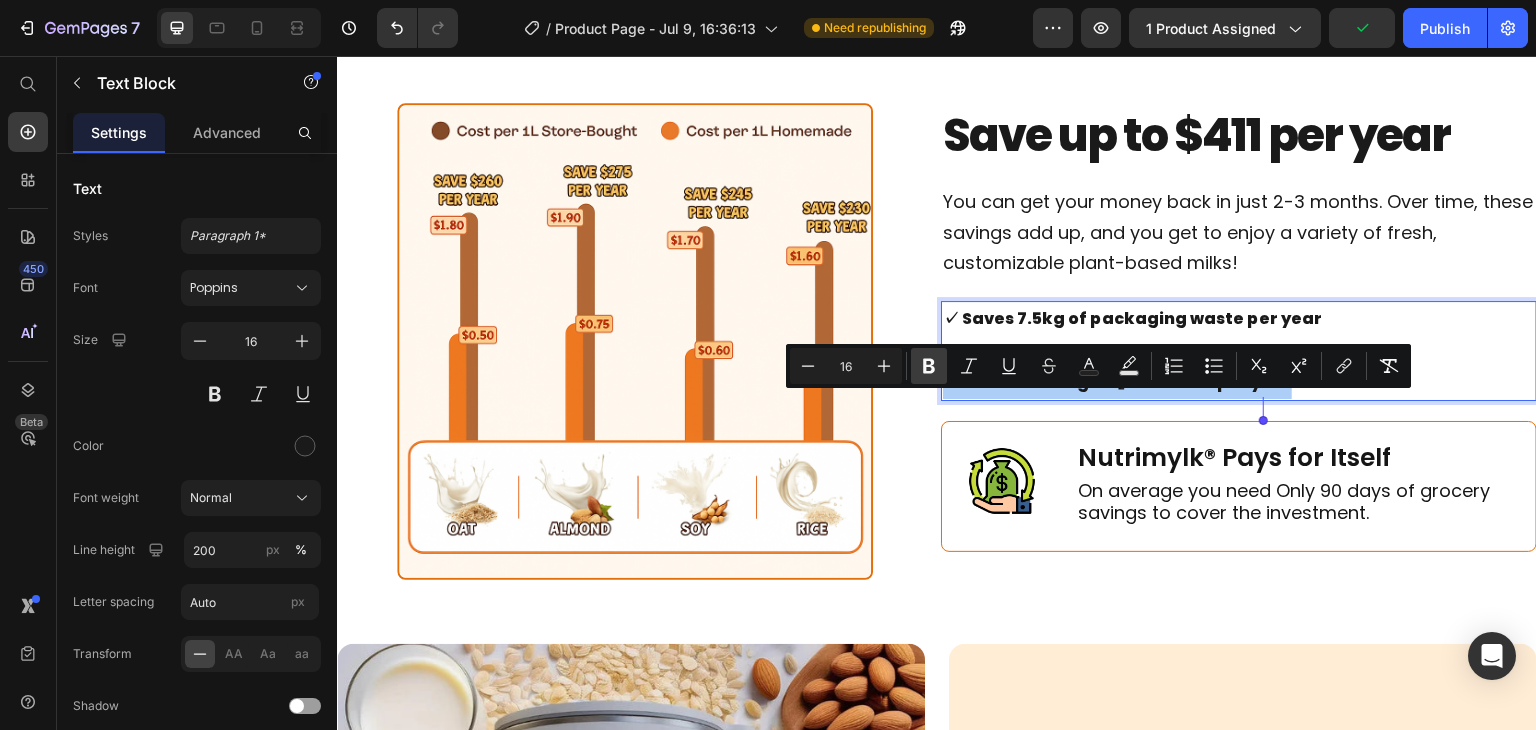 click on "Bold" at bounding box center (929, 366) 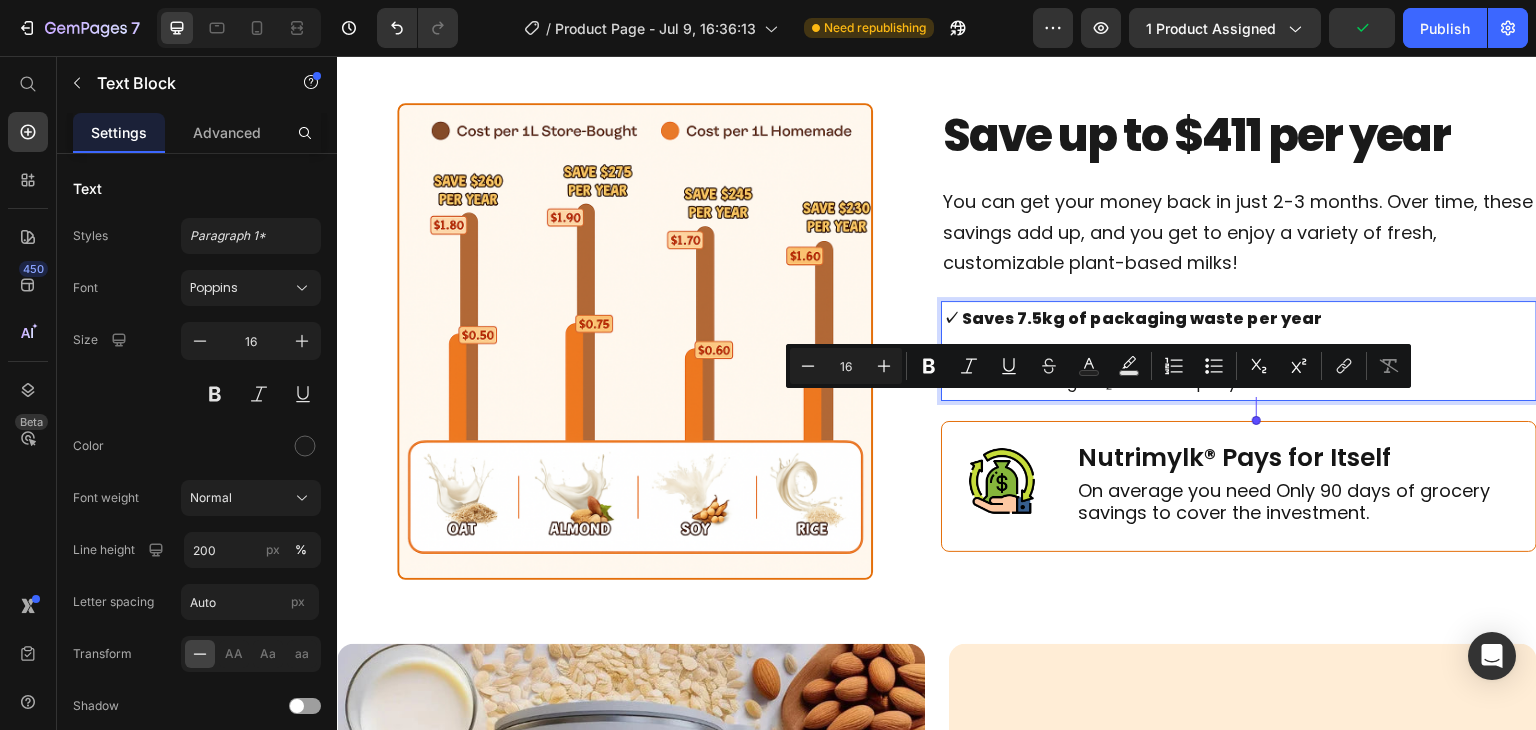 click on "Save up to $411 per year Heading You can get your money back in just 2-3 months. Over time, these savings add up, and you get to enjoy a variety of fresh, customizable plant-based milks! Text Block ✓ Saves 7.5kg of packaging waste per year ✓ Saves 3,700 liters of water annually ✓ Reduces 173kg CO₂ emissions per year Text Block   20 Image Nutrimylk® Pays for Itself Text Block On average you need Only 90 days of grocery savings to cover the investment. Text Block Row Row" at bounding box center [1239, 341] 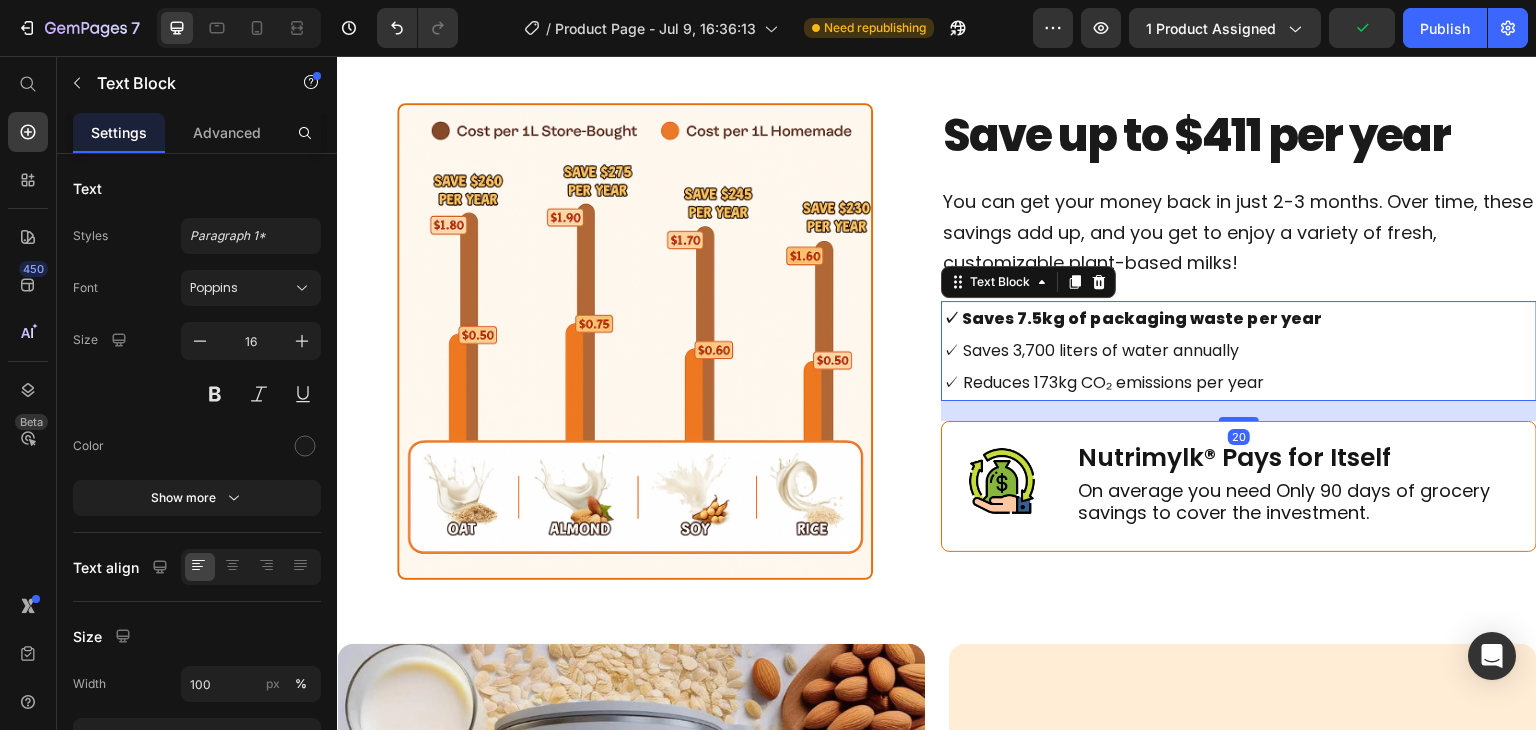 click on "✓ Saves 7.5kg of packaging waste per year" at bounding box center [1132, 318] 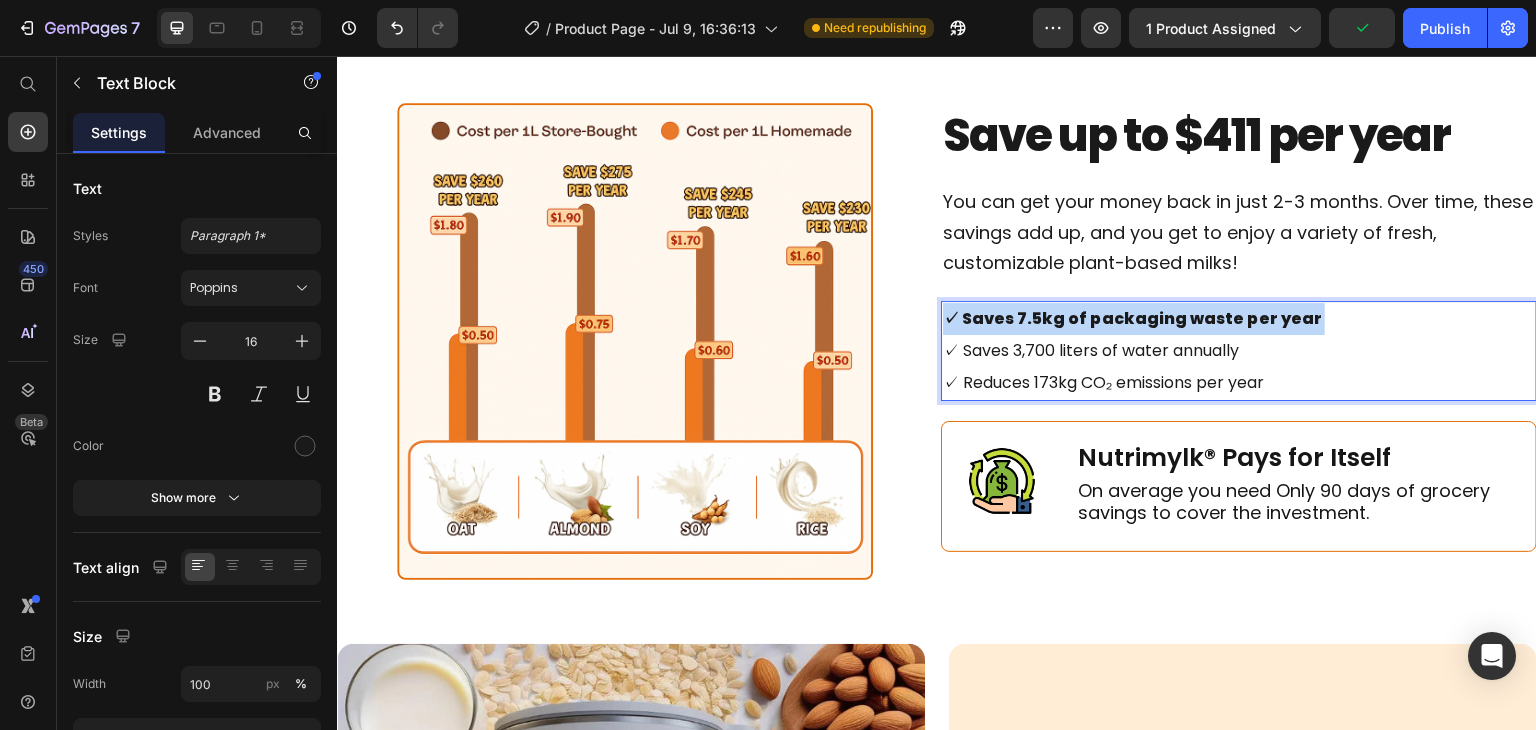click on "✓ Saves 7.5kg of packaging waste per year" at bounding box center (1132, 318) 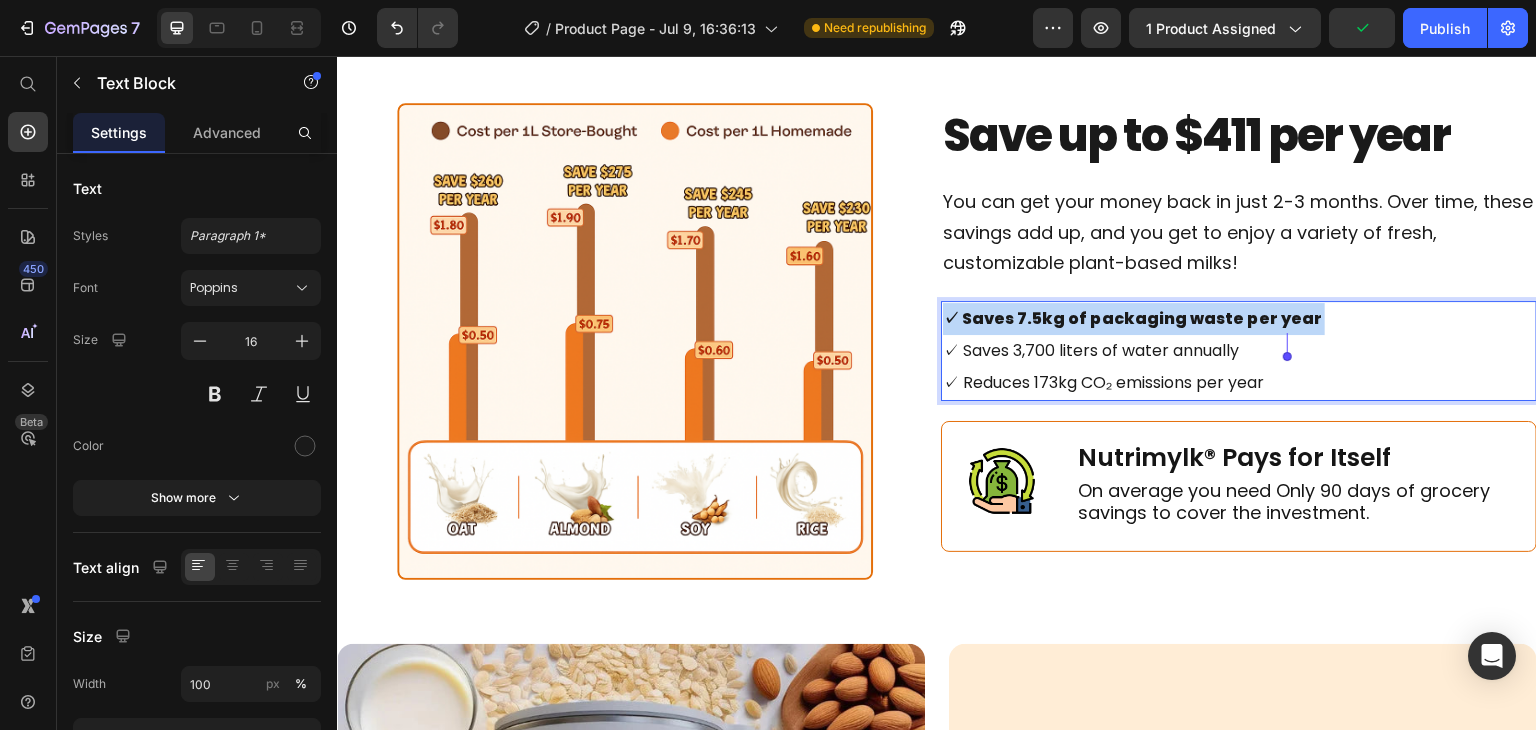 click on "✓ Saves 7.5kg of packaging waste per year" at bounding box center [1132, 318] 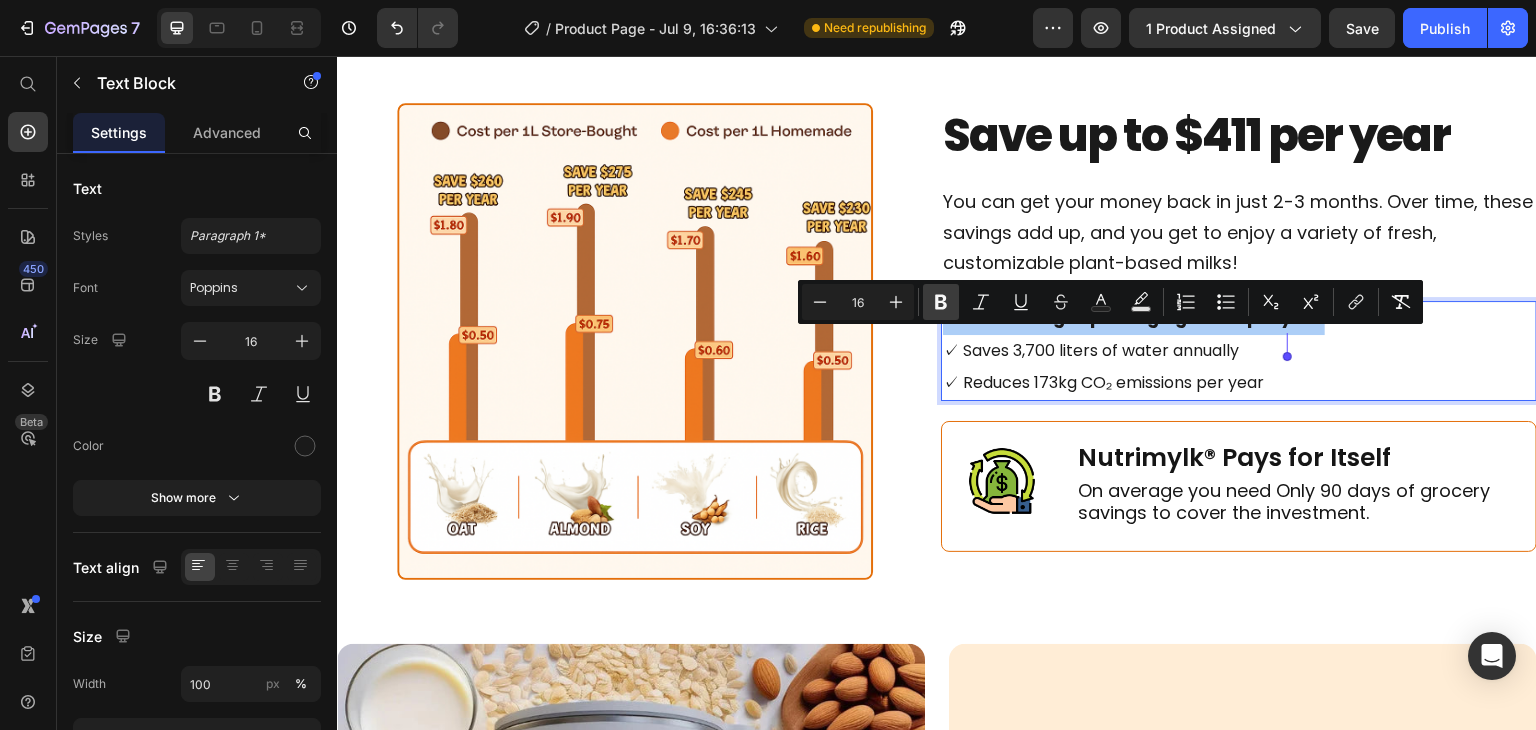 click 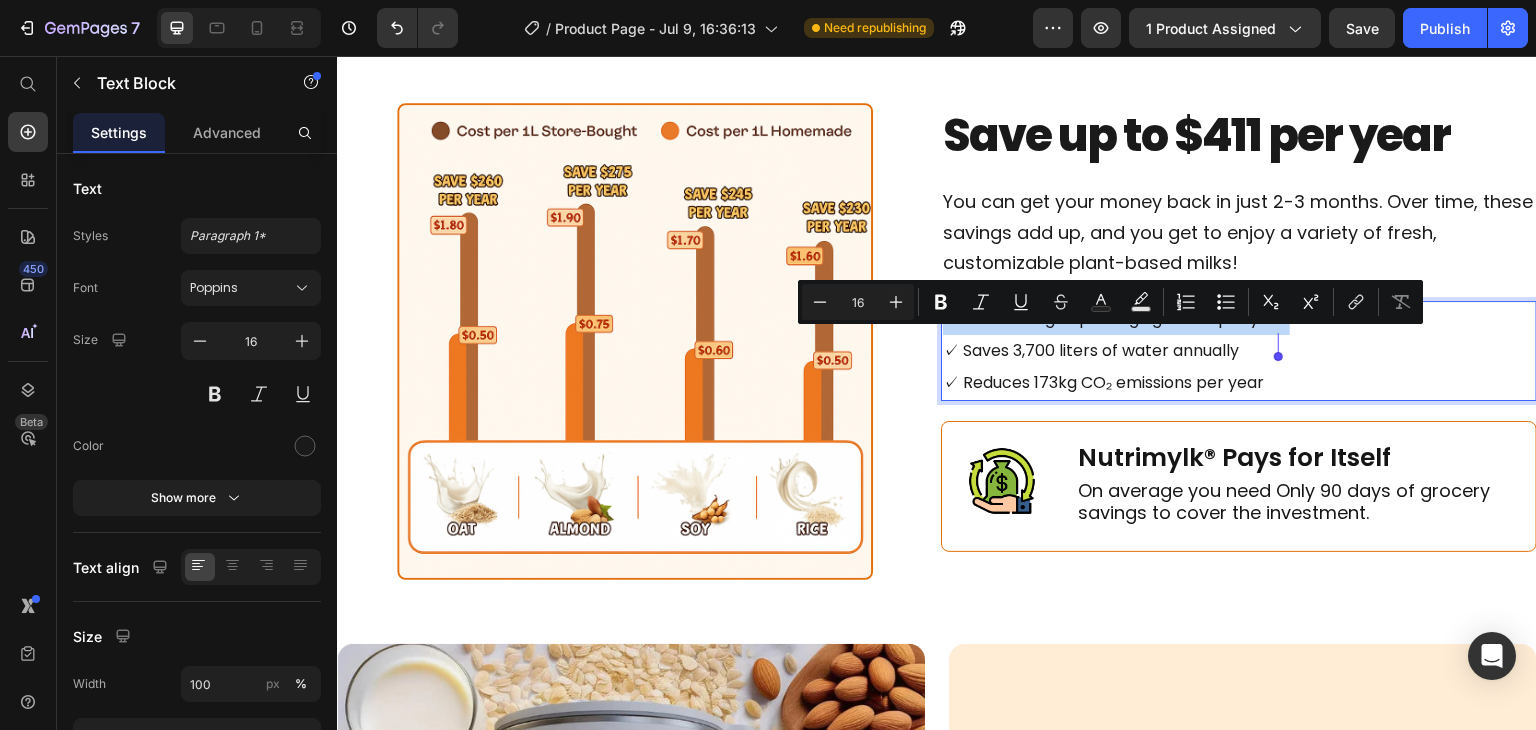 click on "You can get your money back in just 2-3 months. Over time, these savings add up, and you get to enjoy a variety of fresh, customizable plant-based milks!" at bounding box center (1239, 233) 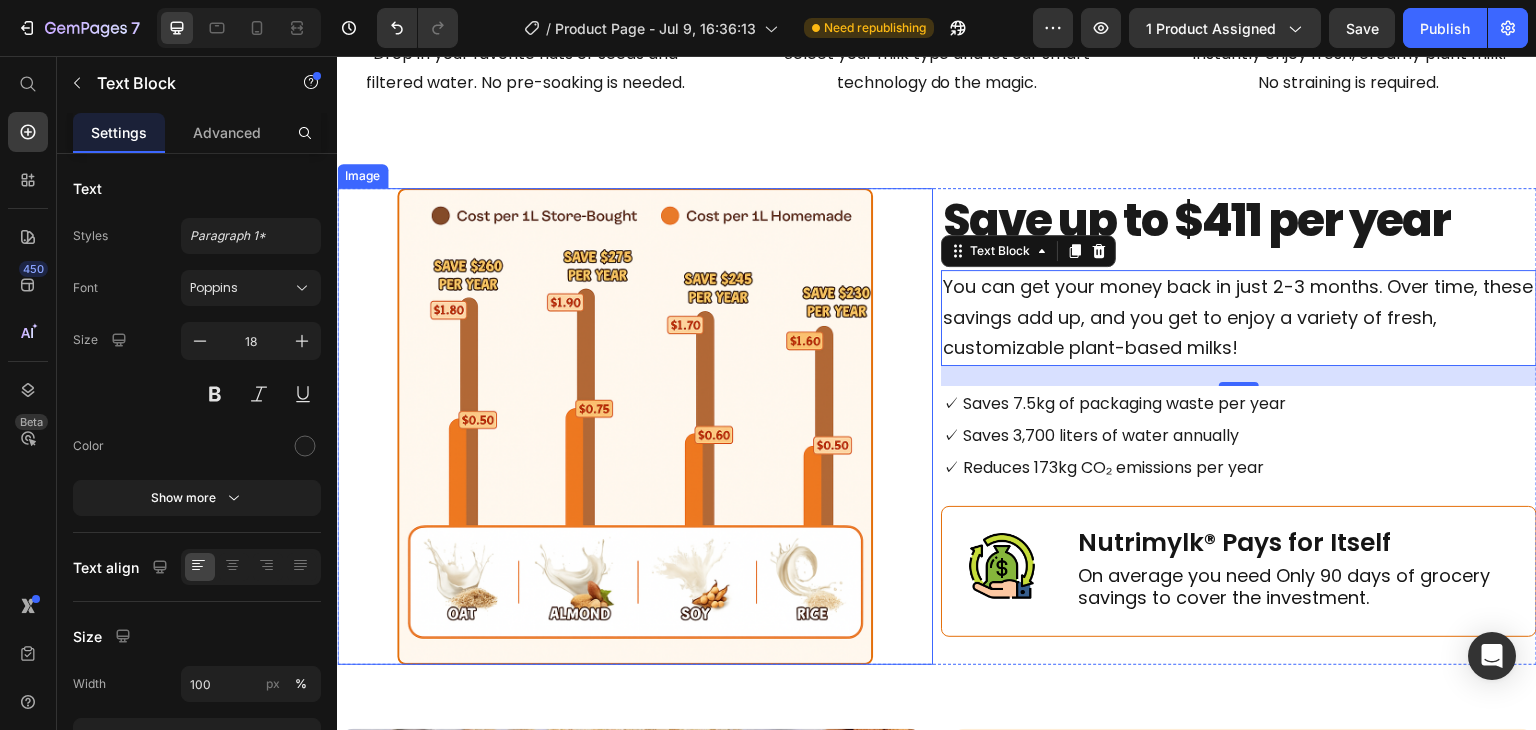 scroll, scrollTop: 3404, scrollLeft: 0, axis: vertical 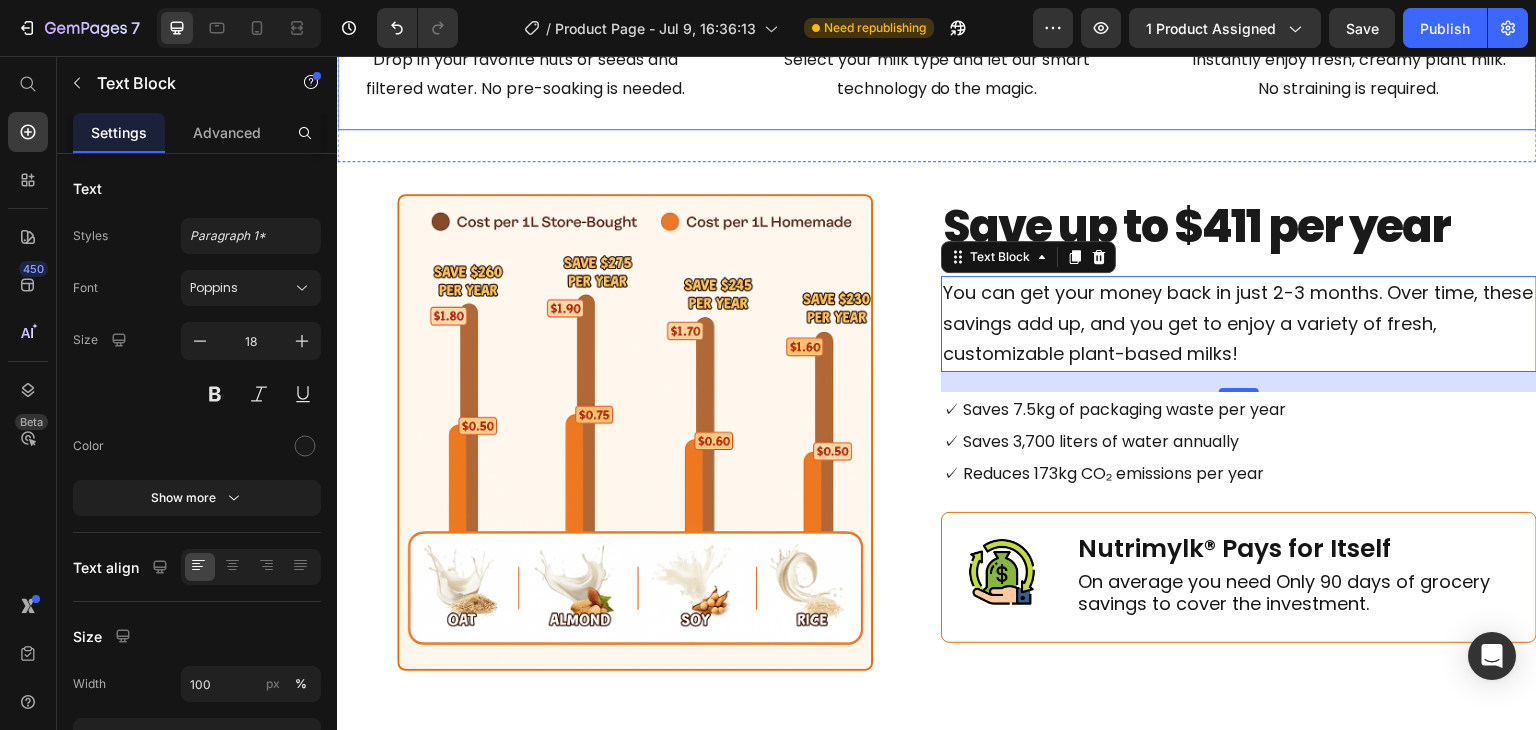click on "Image 1. Add Ingredients Heading Drop in your favorite nuts or seeds and filtered water. No pre-soaking is needed. Text Block Row Image 2. Press Start Heading Select your milk type and let our smart technology do the magic. Text Block Row Image 3. Pour & Enjoy Heading Instantly enjoy fresh, creamy plant milk. No straining is required. Text Block Row Row" at bounding box center (937, -157) 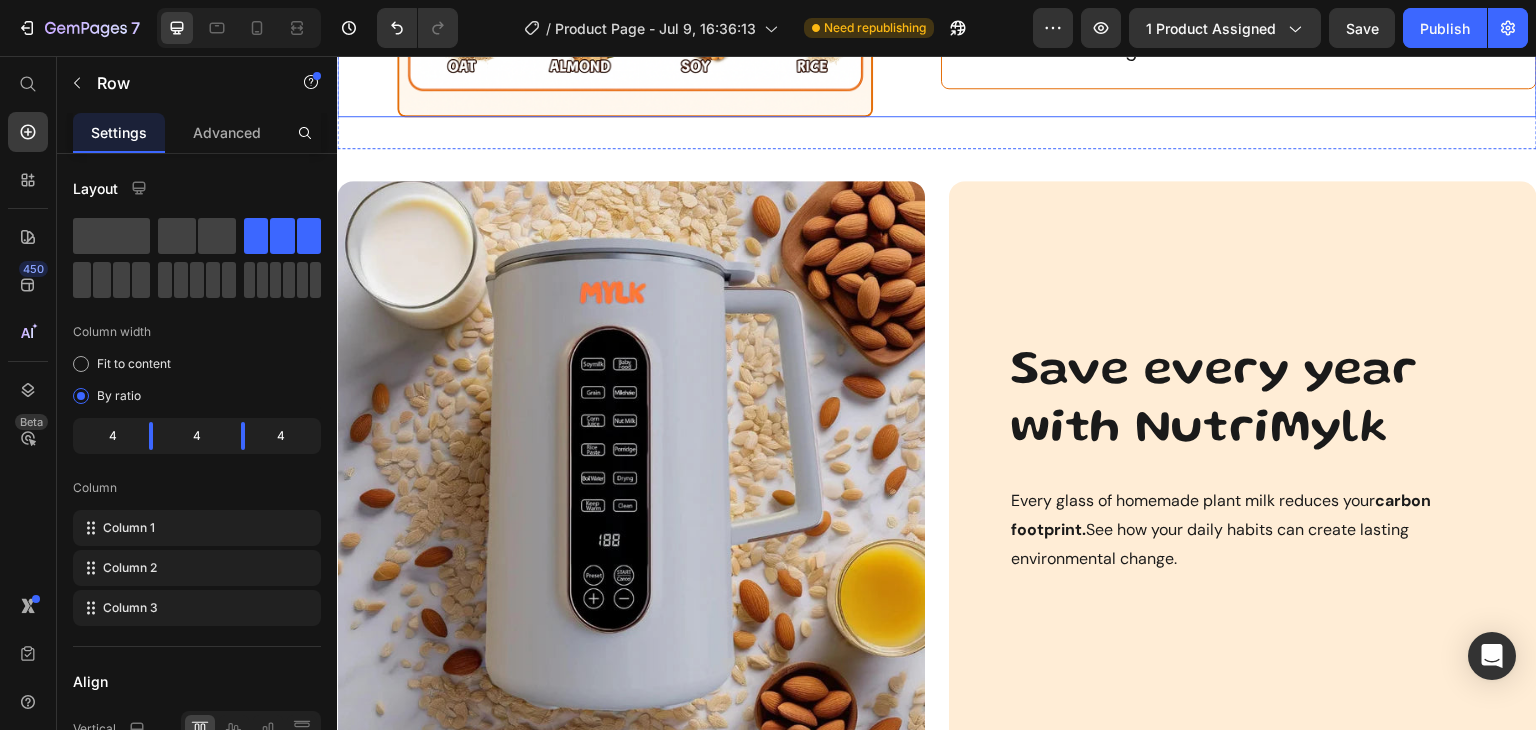 scroll, scrollTop: 3956, scrollLeft: 0, axis: vertical 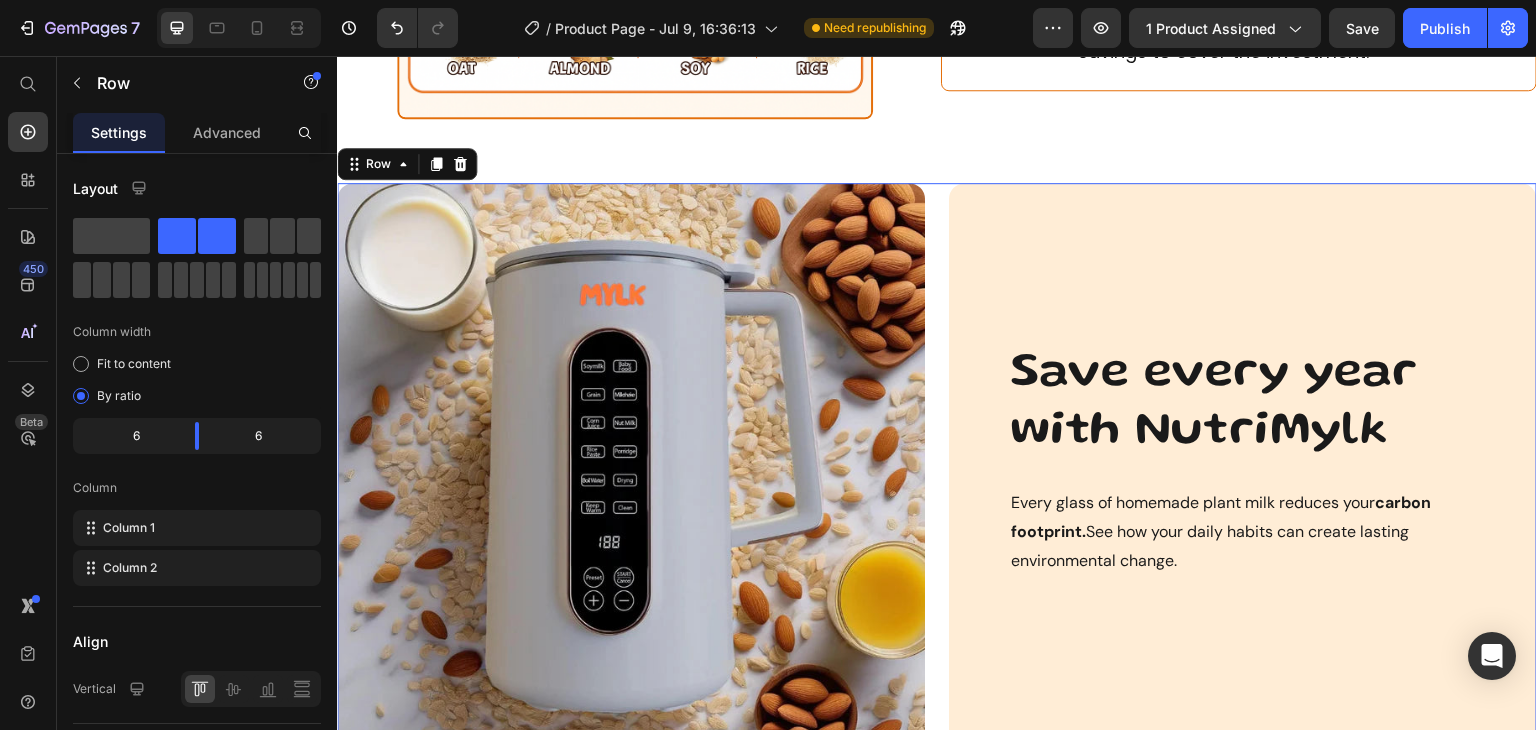 click on "Image Save every year with NutriMylk Heading Every glass of homemade plant milk reduces your  carbon footprint.  See how your daily habits can create lasting environmental change. Text Block Row Row   16" at bounding box center (937, 477) 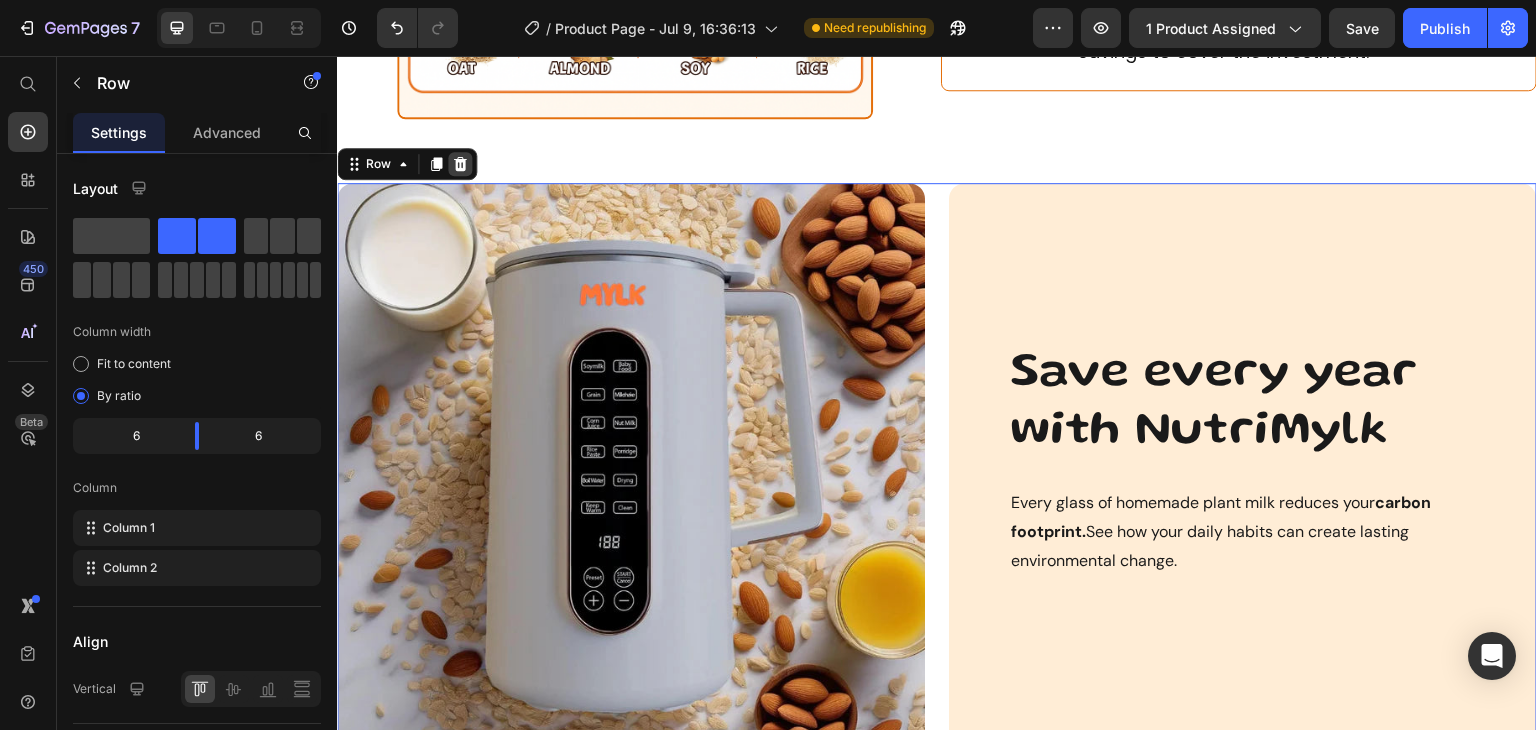 click 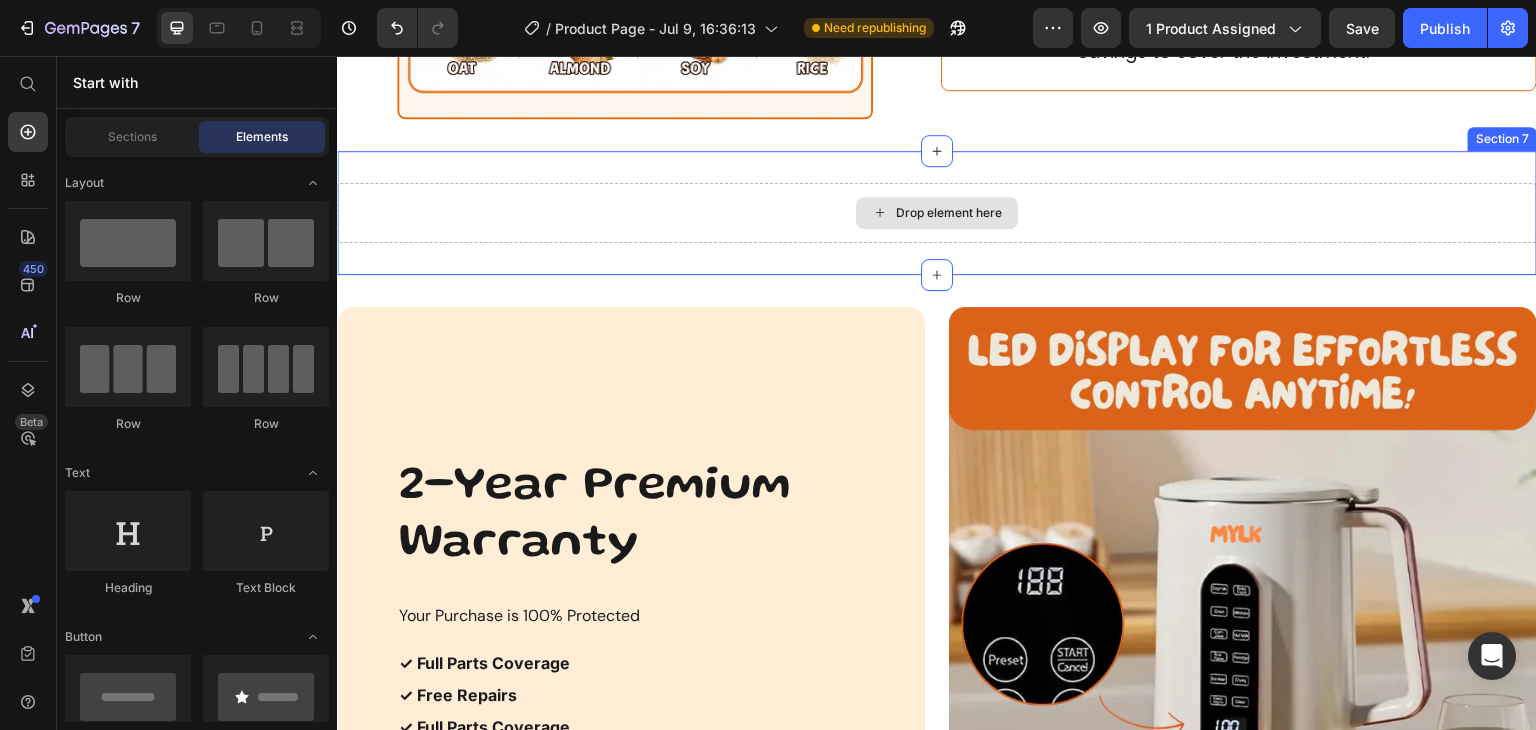 click on "Drop element here" at bounding box center [937, 213] 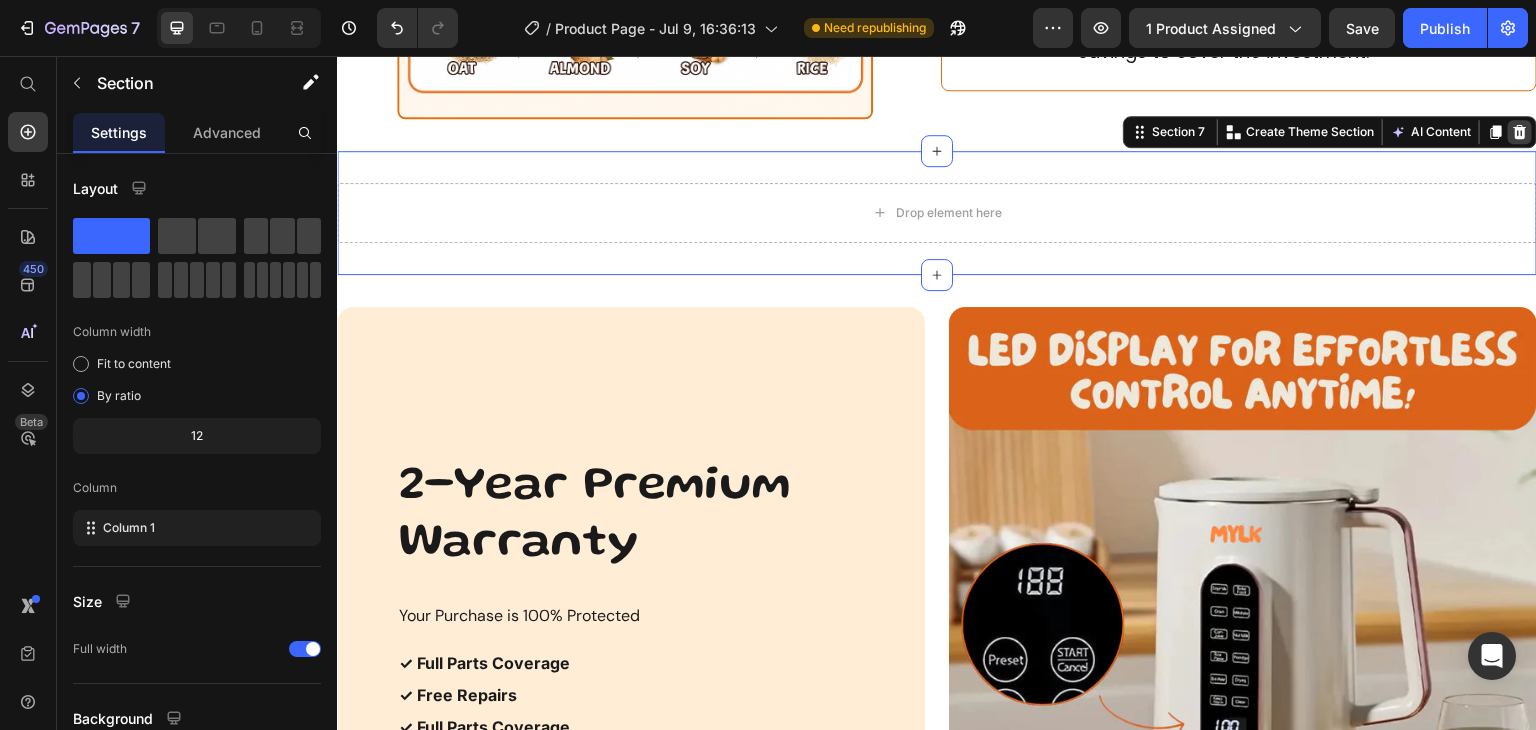 click 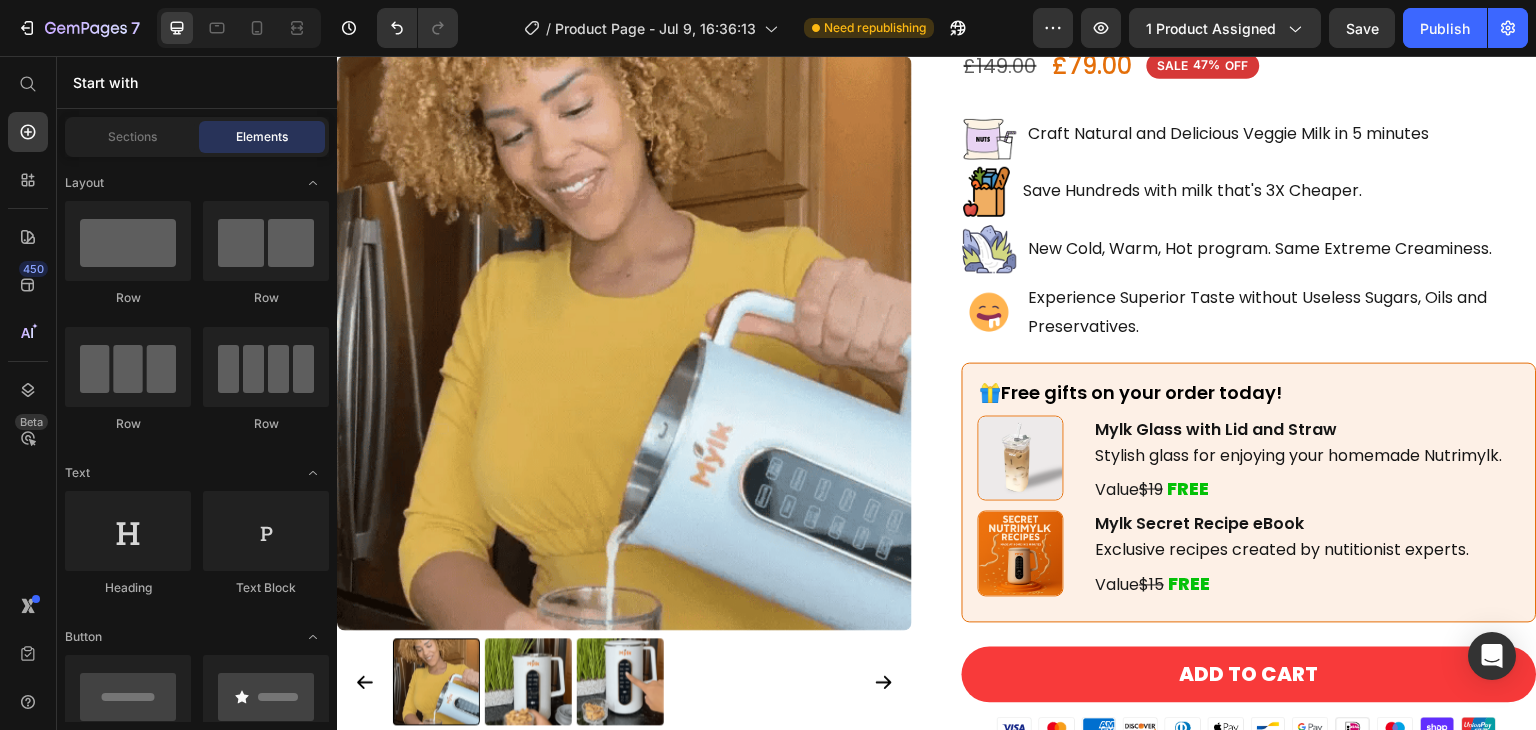 scroll, scrollTop: 39, scrollLeft: 0, axis: vertical 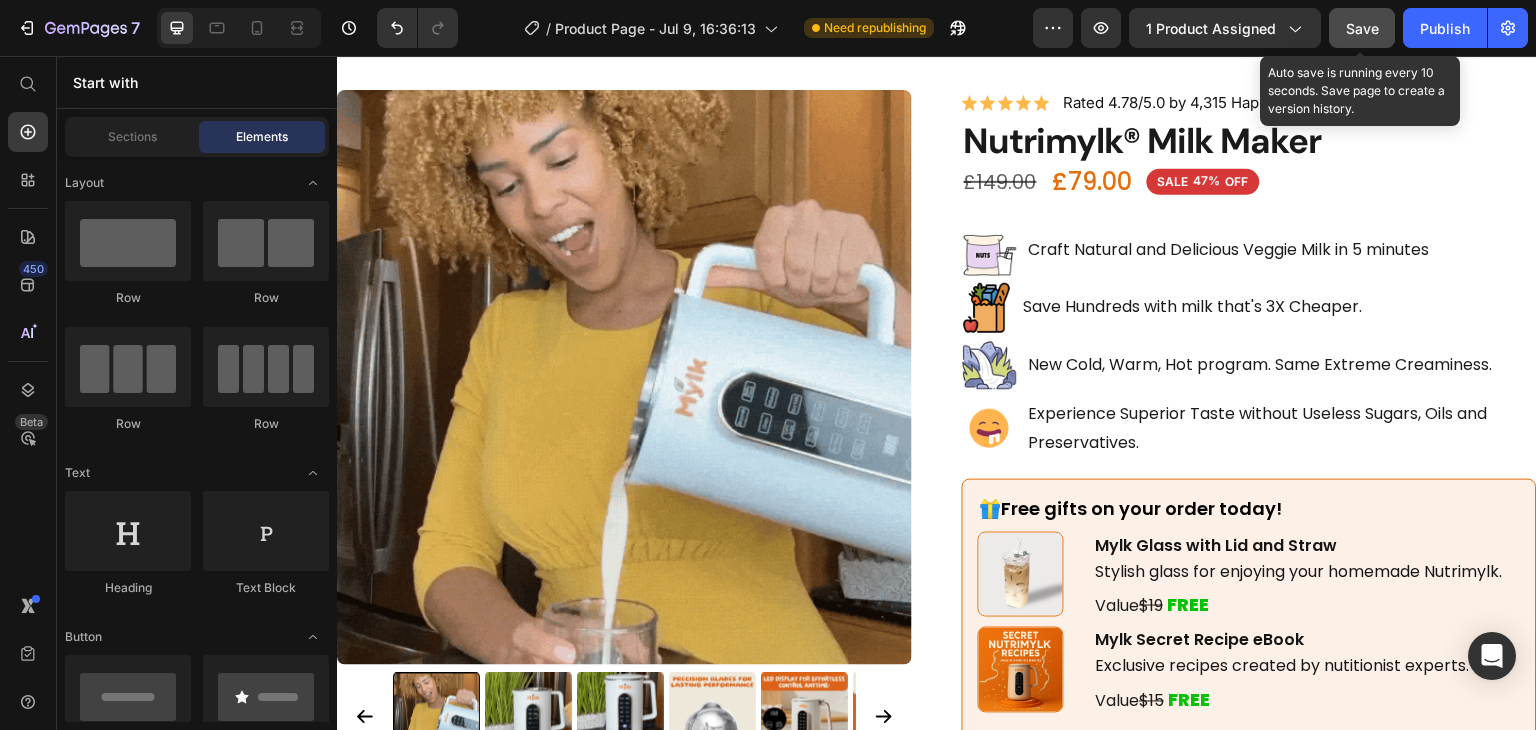 click on "Save" at bounding box center (1362, 28) 